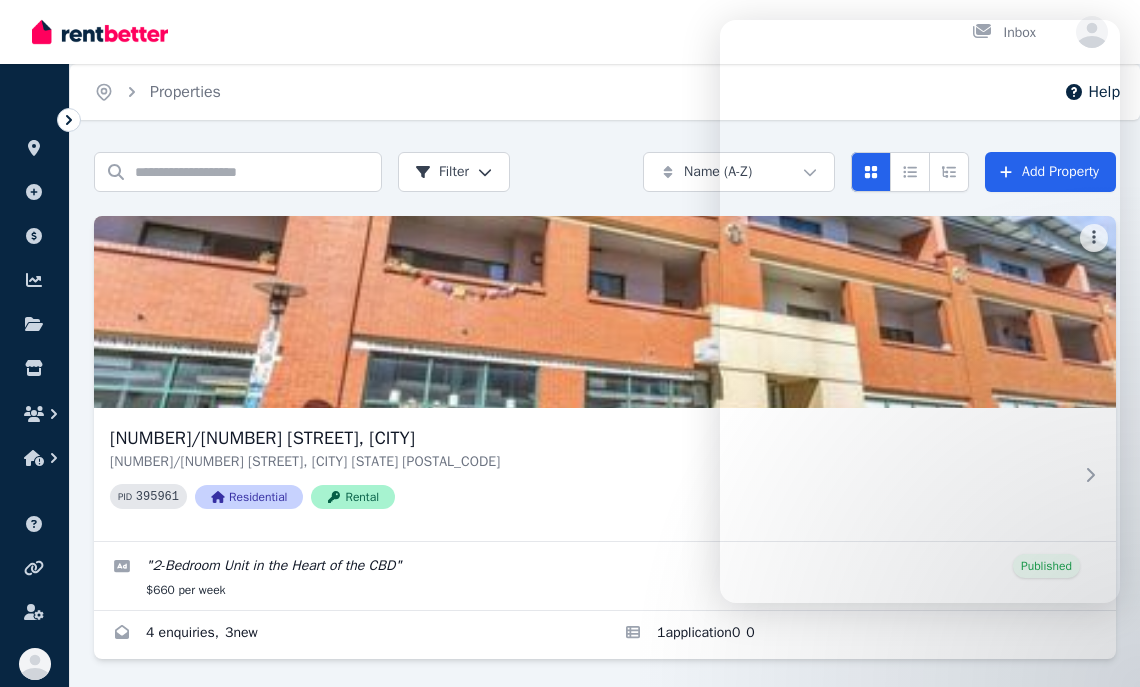 scroll, scrollTop: 0, scrollLeft: 0, axis: both 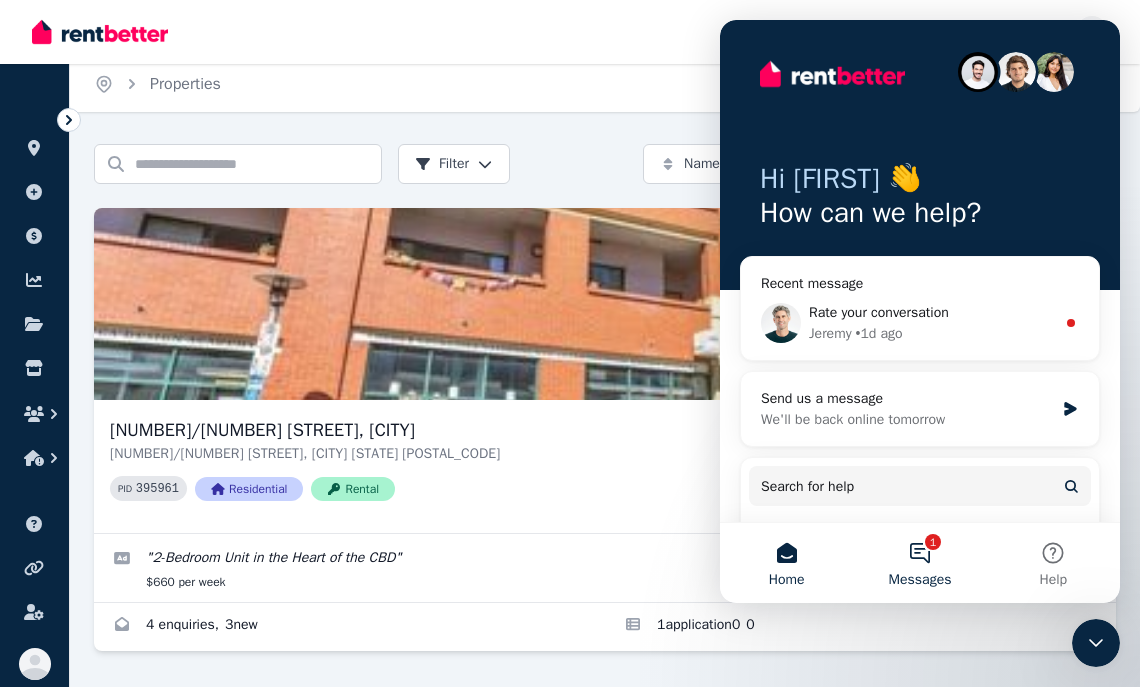 click on "1 Messages" at bounding box center [919, 563] 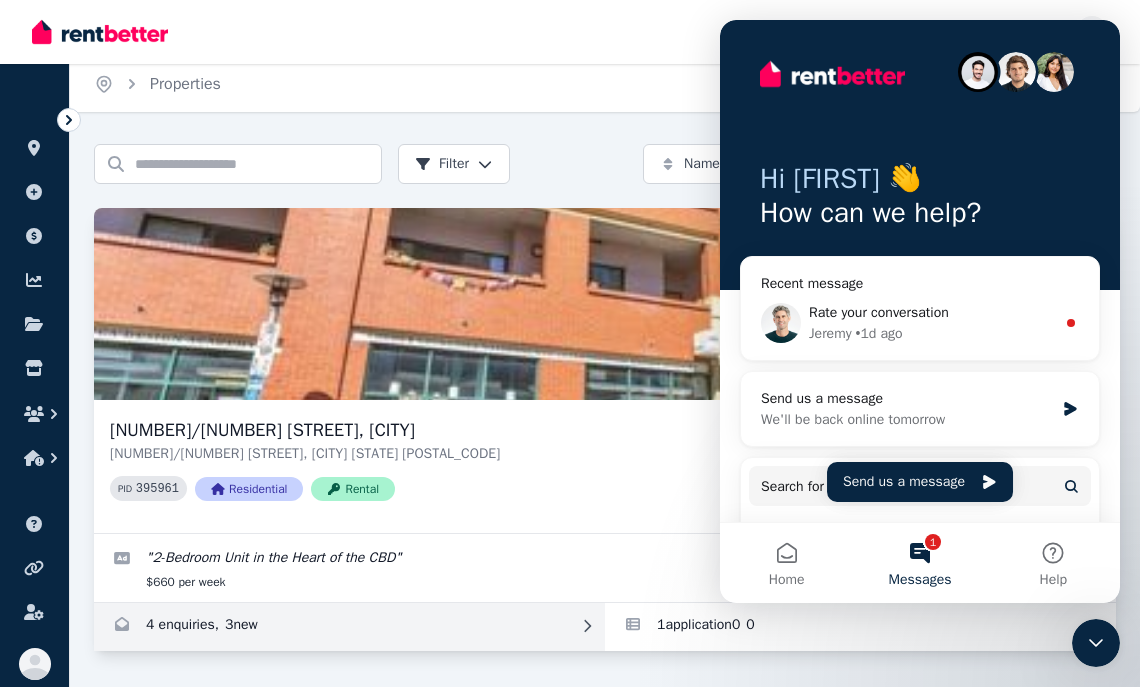 click at bounding box center [349, 627] 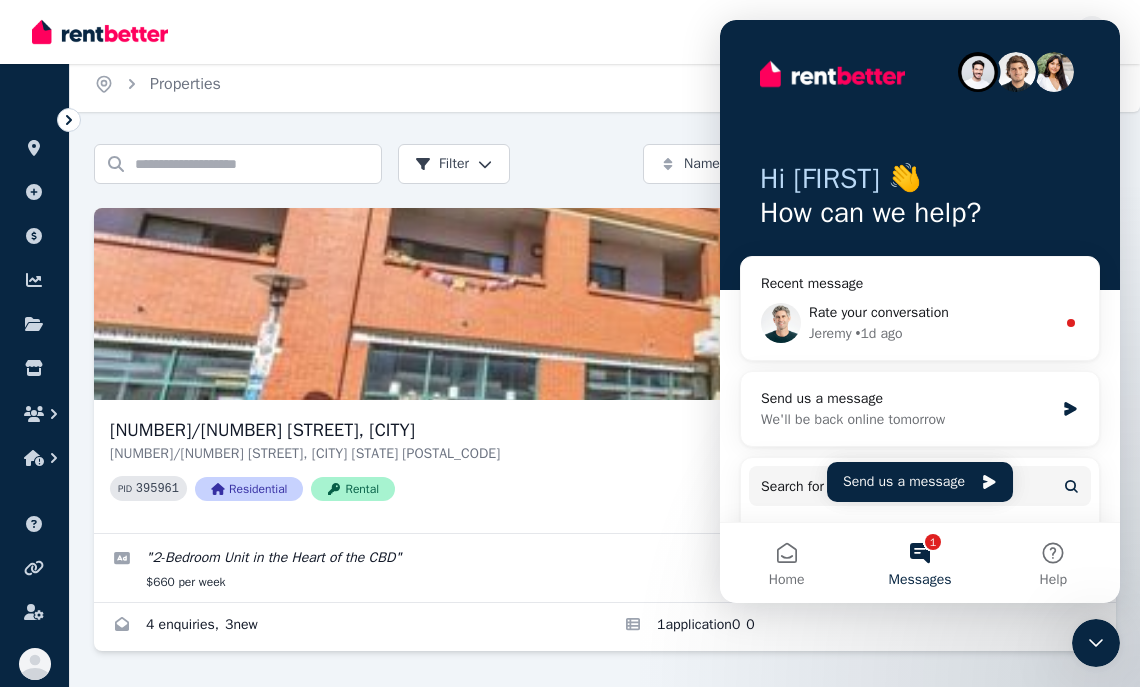 click on "Hi Dagmar 👋 How can we help?" at bounding box center [920, 155] 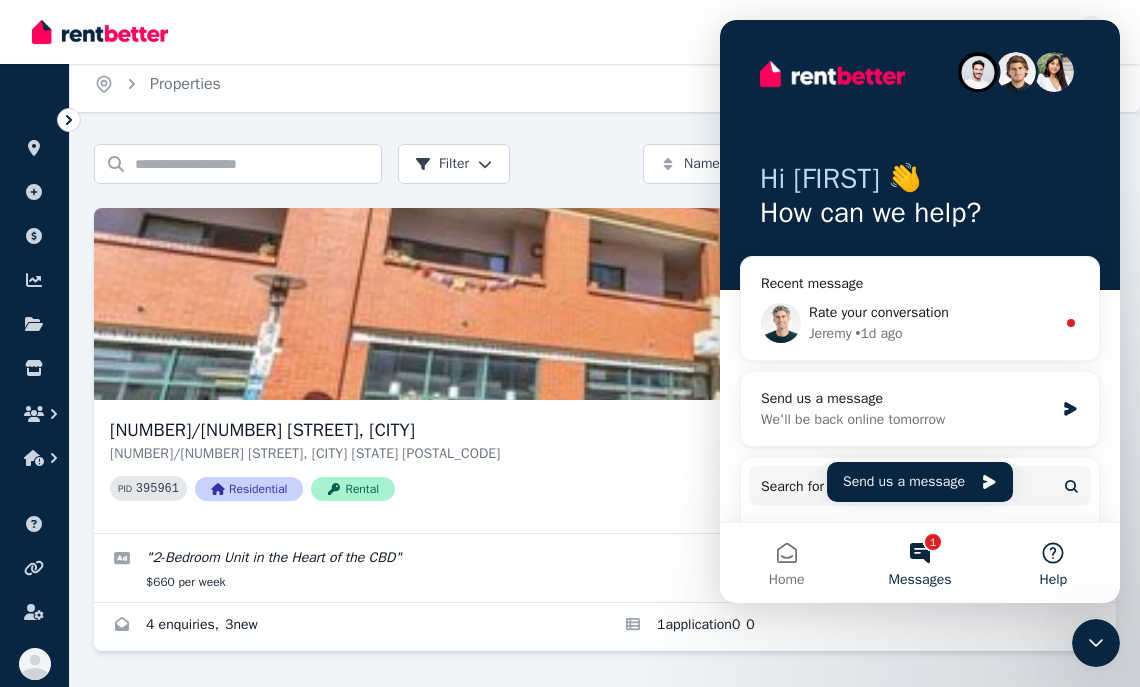 click on "Home" at bounding box center (786, 563) 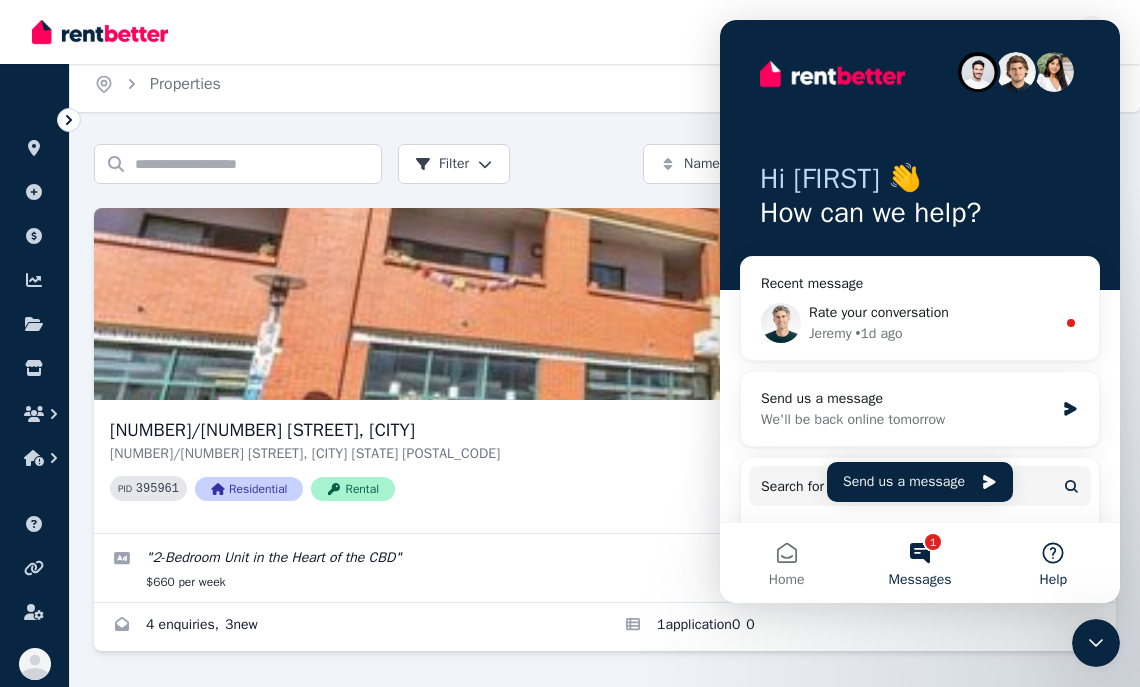 click at bounding box center (832, 74) 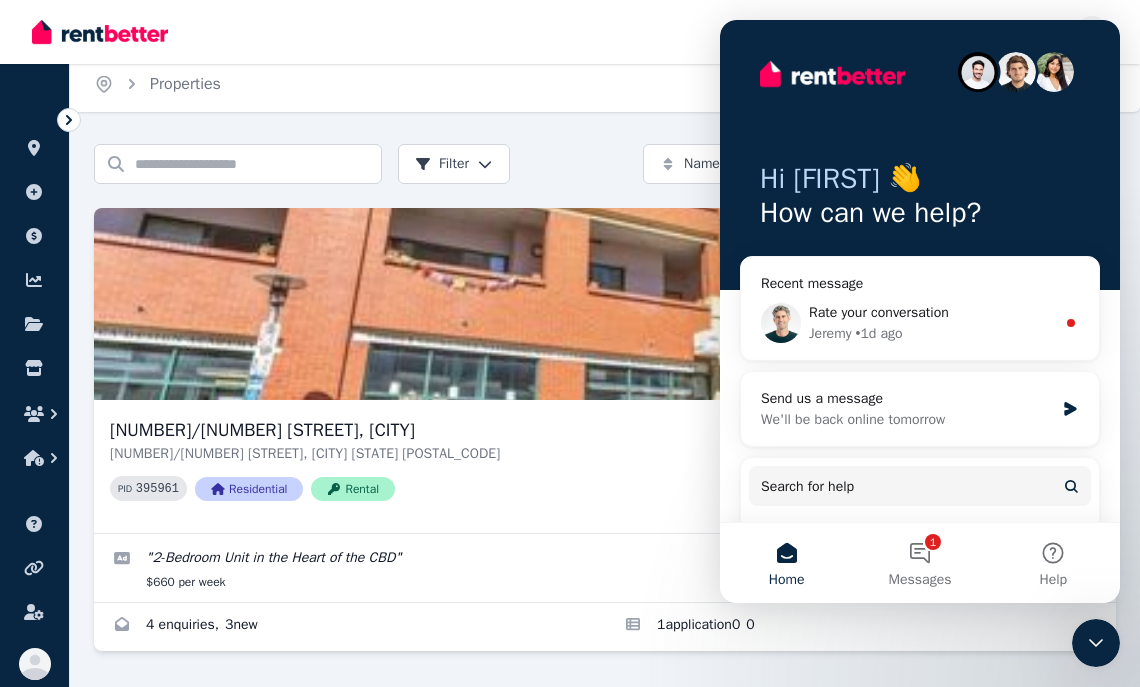 click at bounding box center (605, 304) 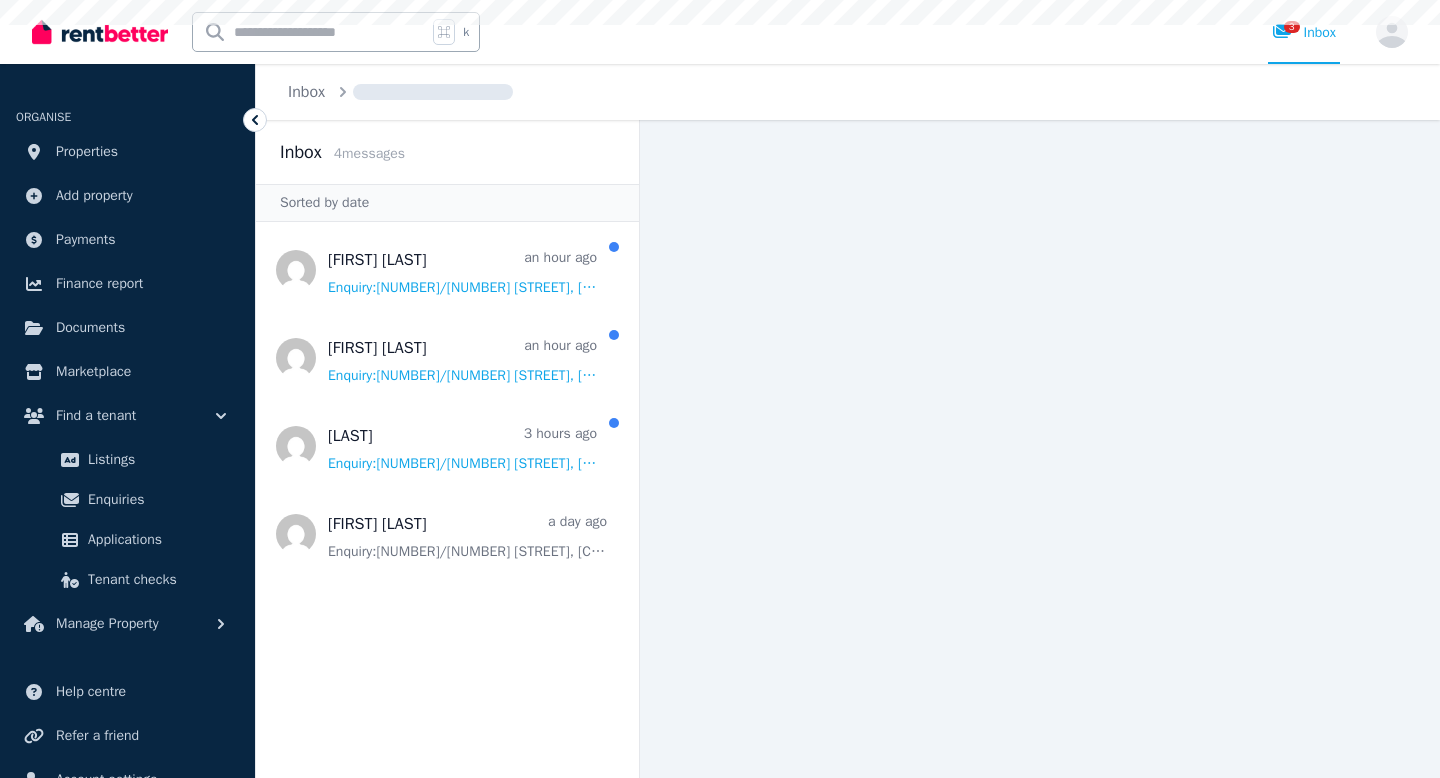 scroll, scrollTop: 0, scrollLeft: 0, axis: both 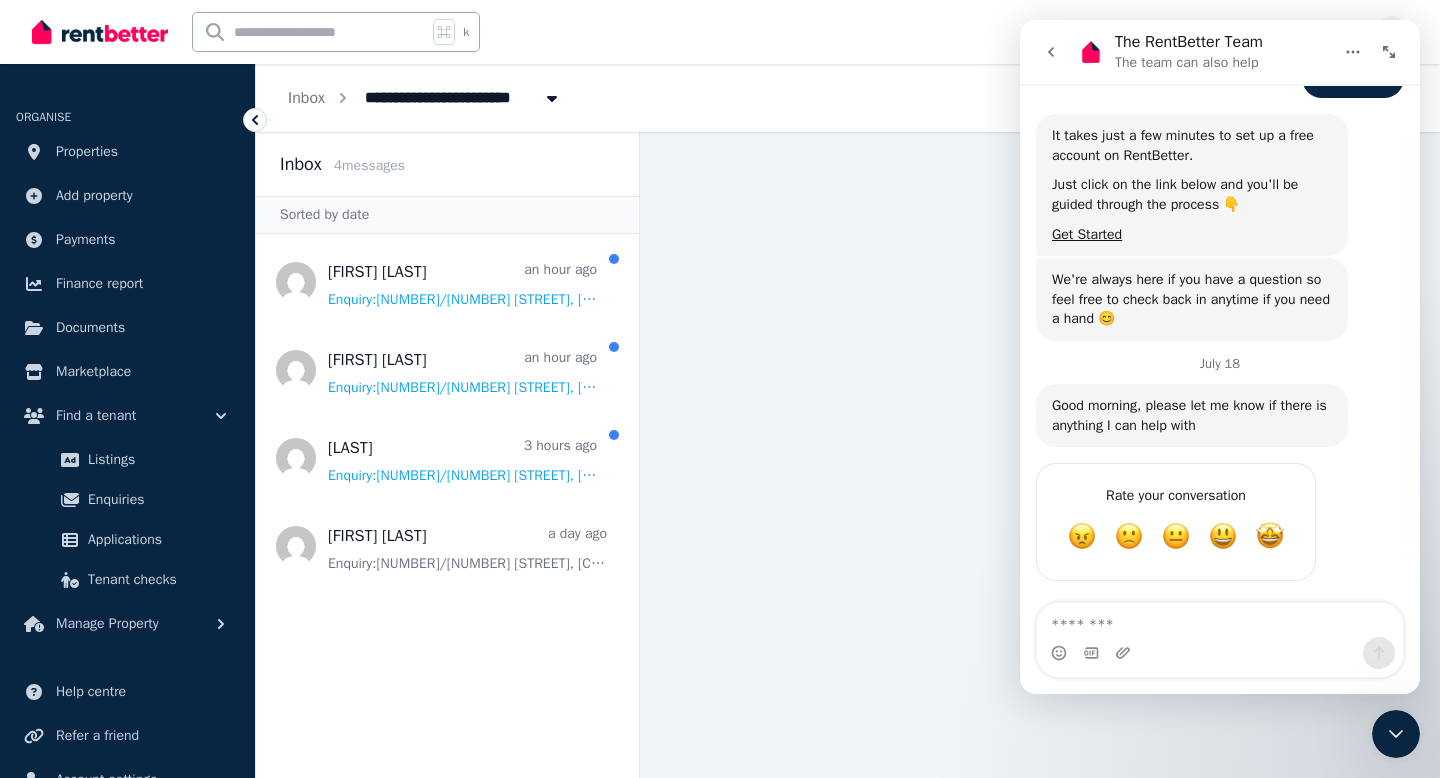 click at bounding box center [1396, 734] 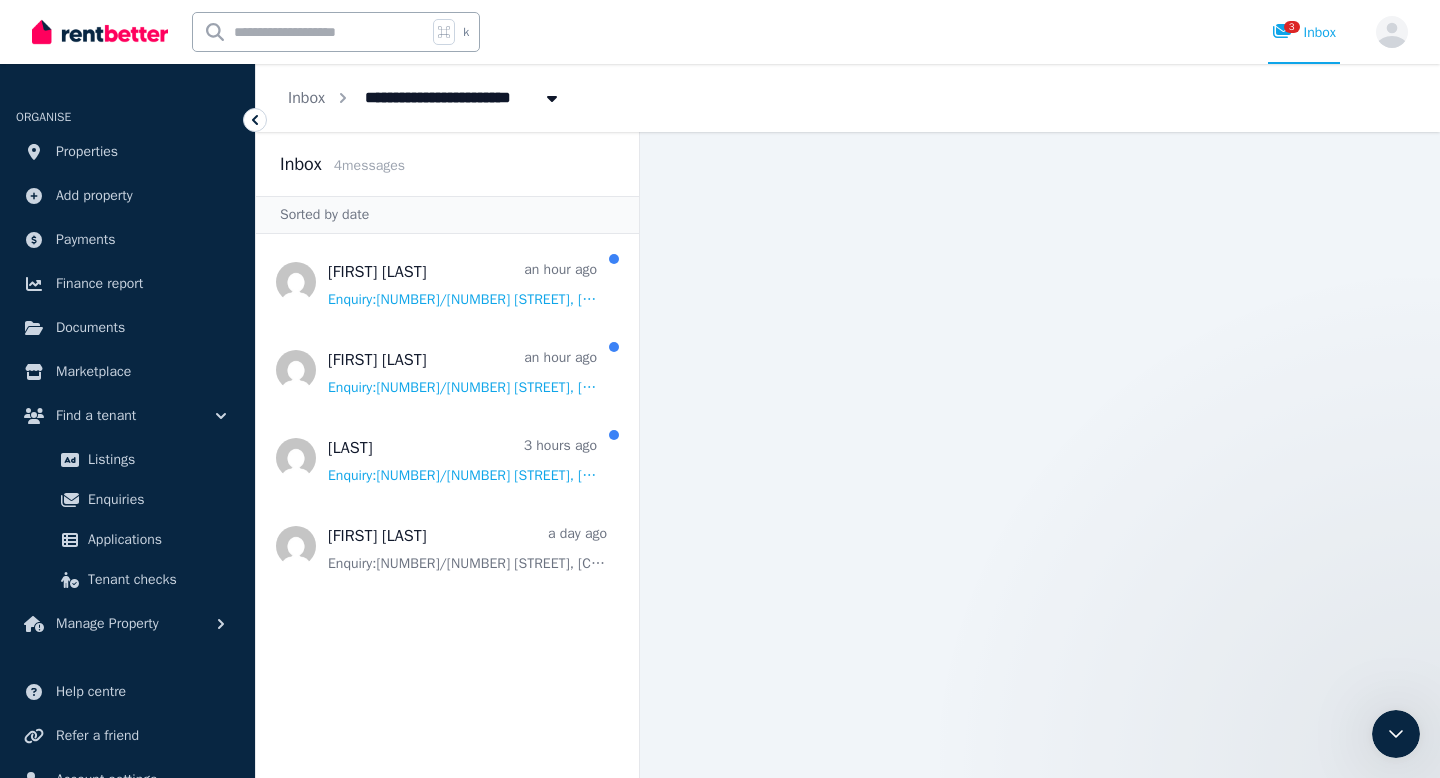 scroll, scrollTop: 0, scrollLeft: 0, axis: both 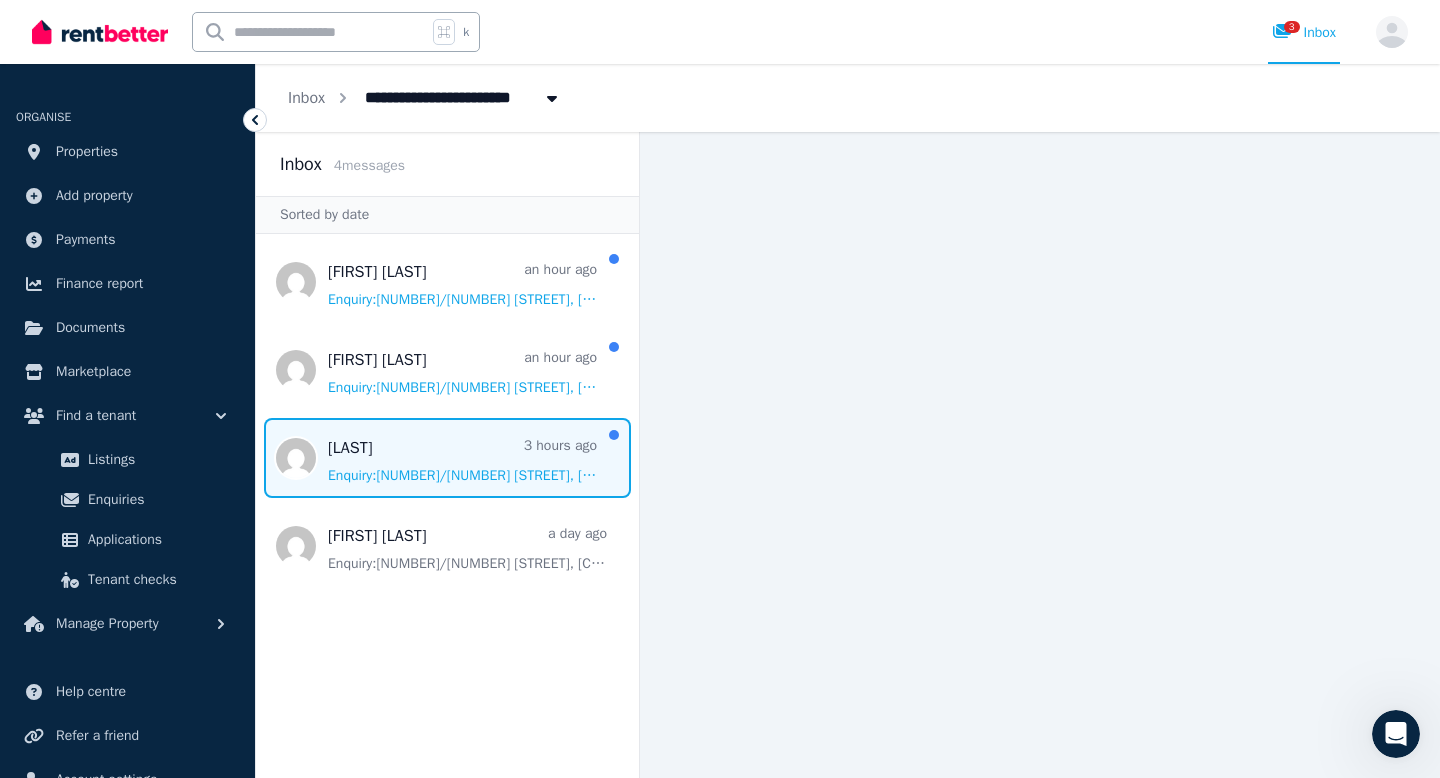 click at bounding box center (447, 458) 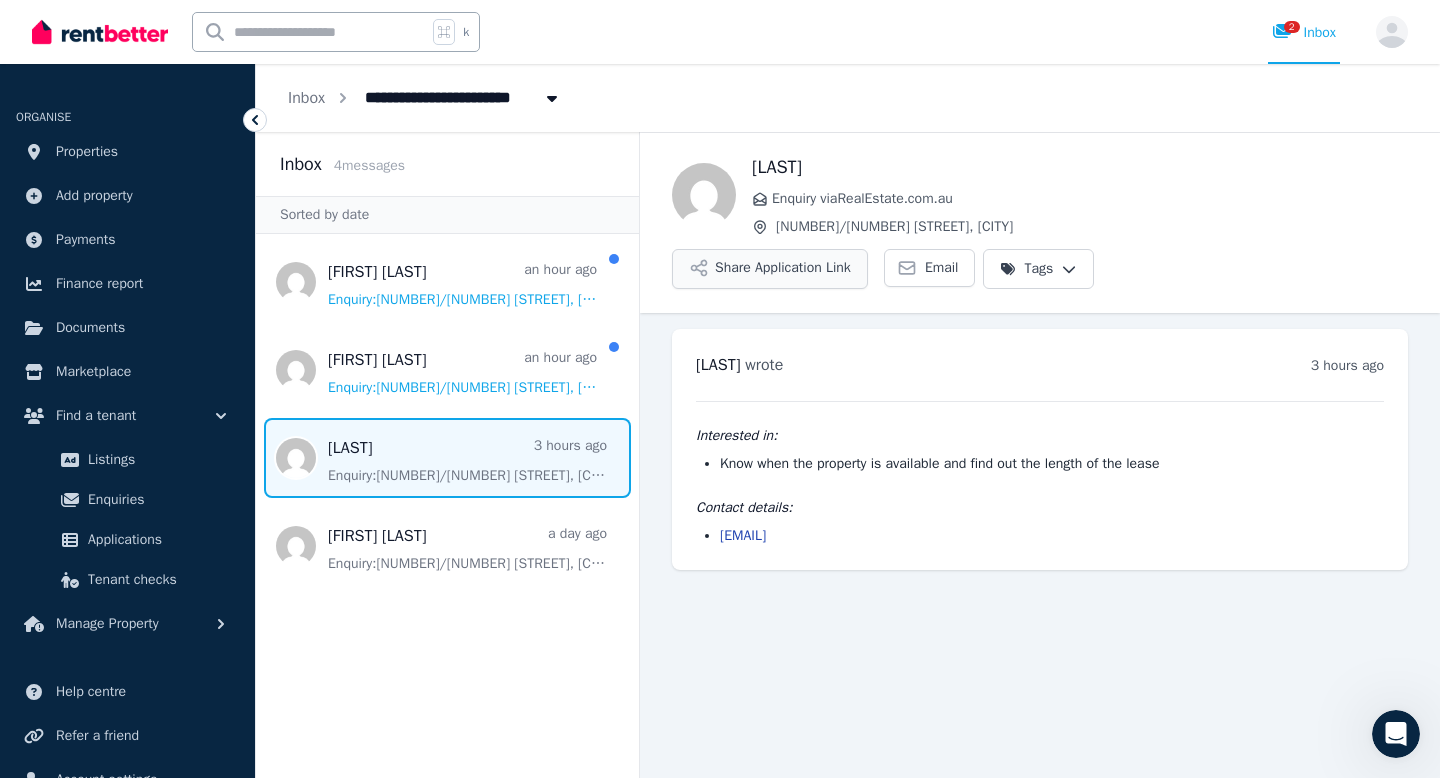 click on "Share Application Link" at bounding box center [770, 269] 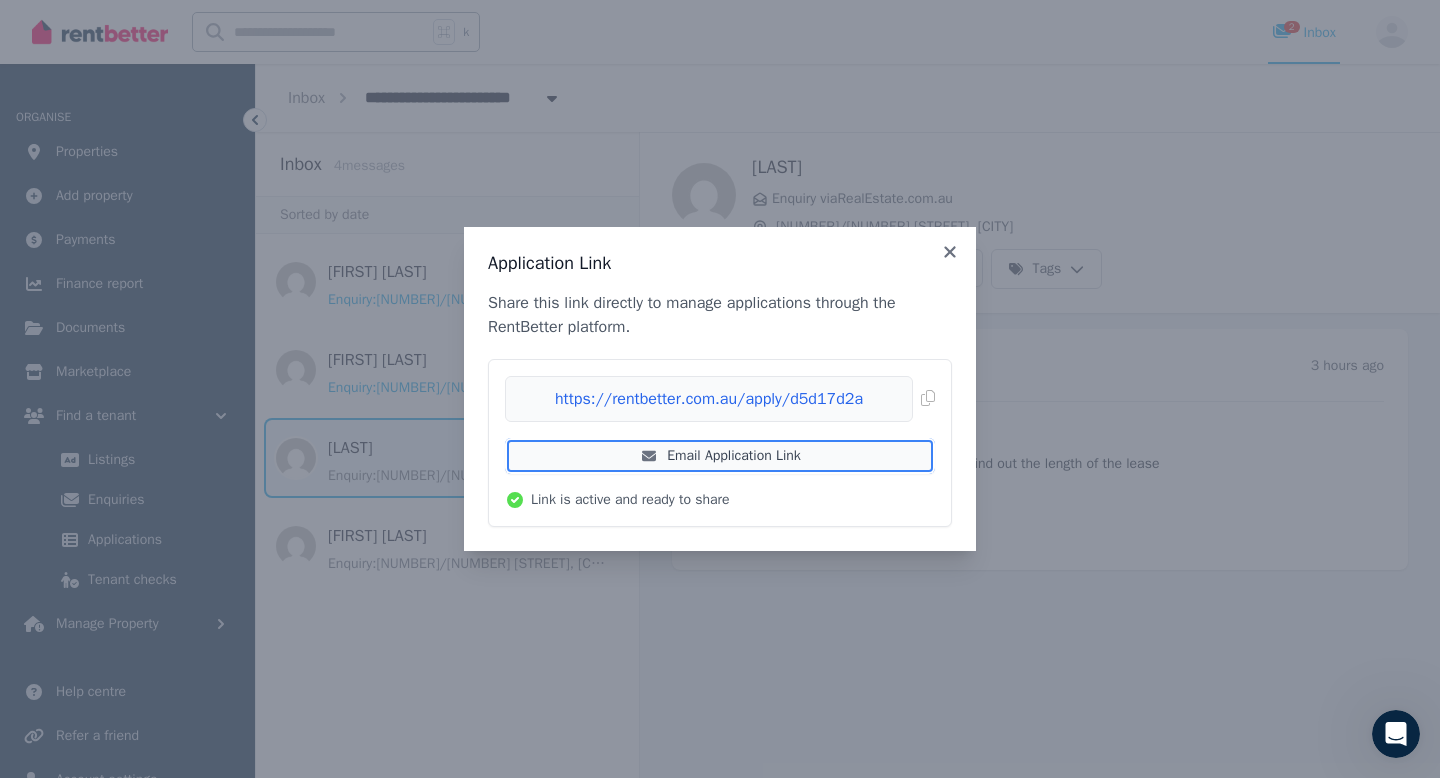 click on "Email Application Link" at bounding box center (720, 456) 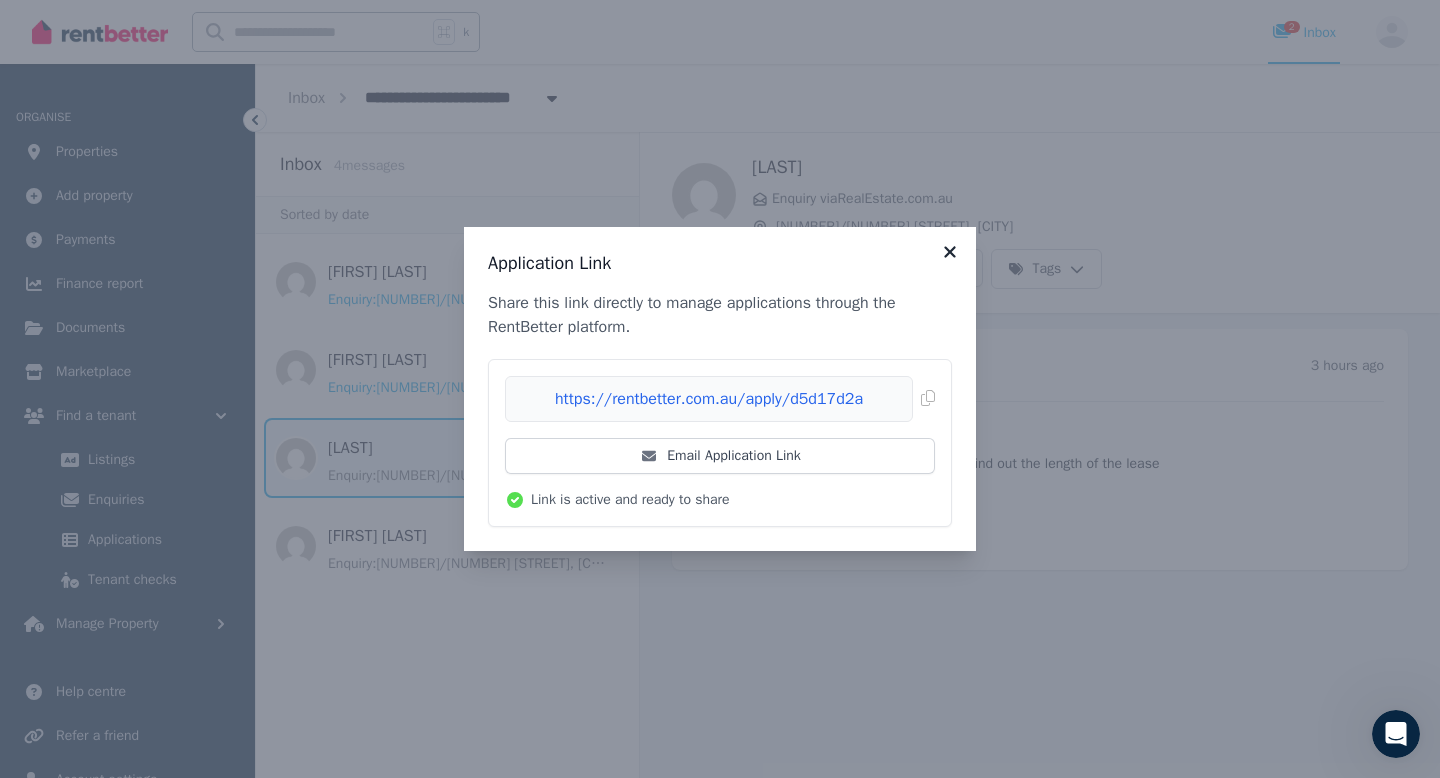 click 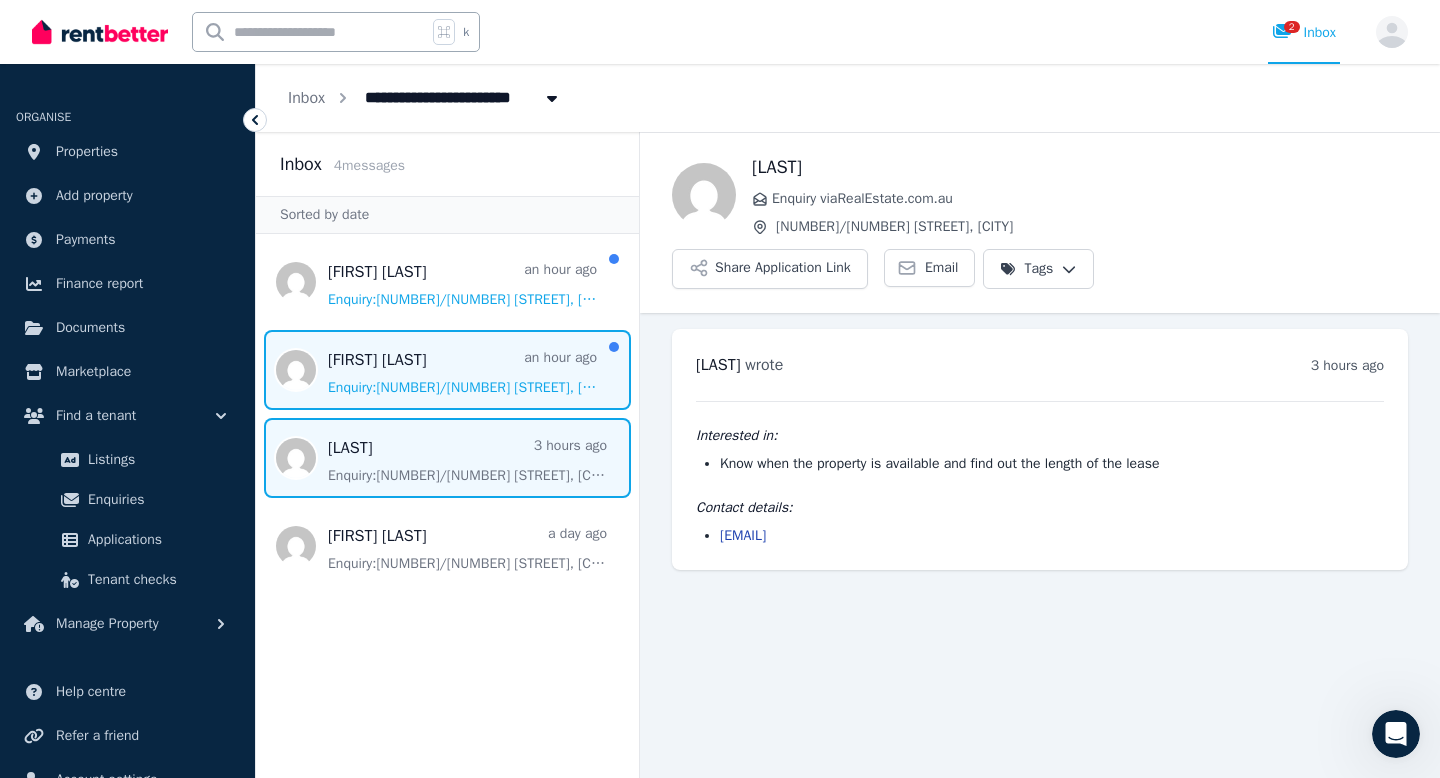 click at bounding box center [447, 370] 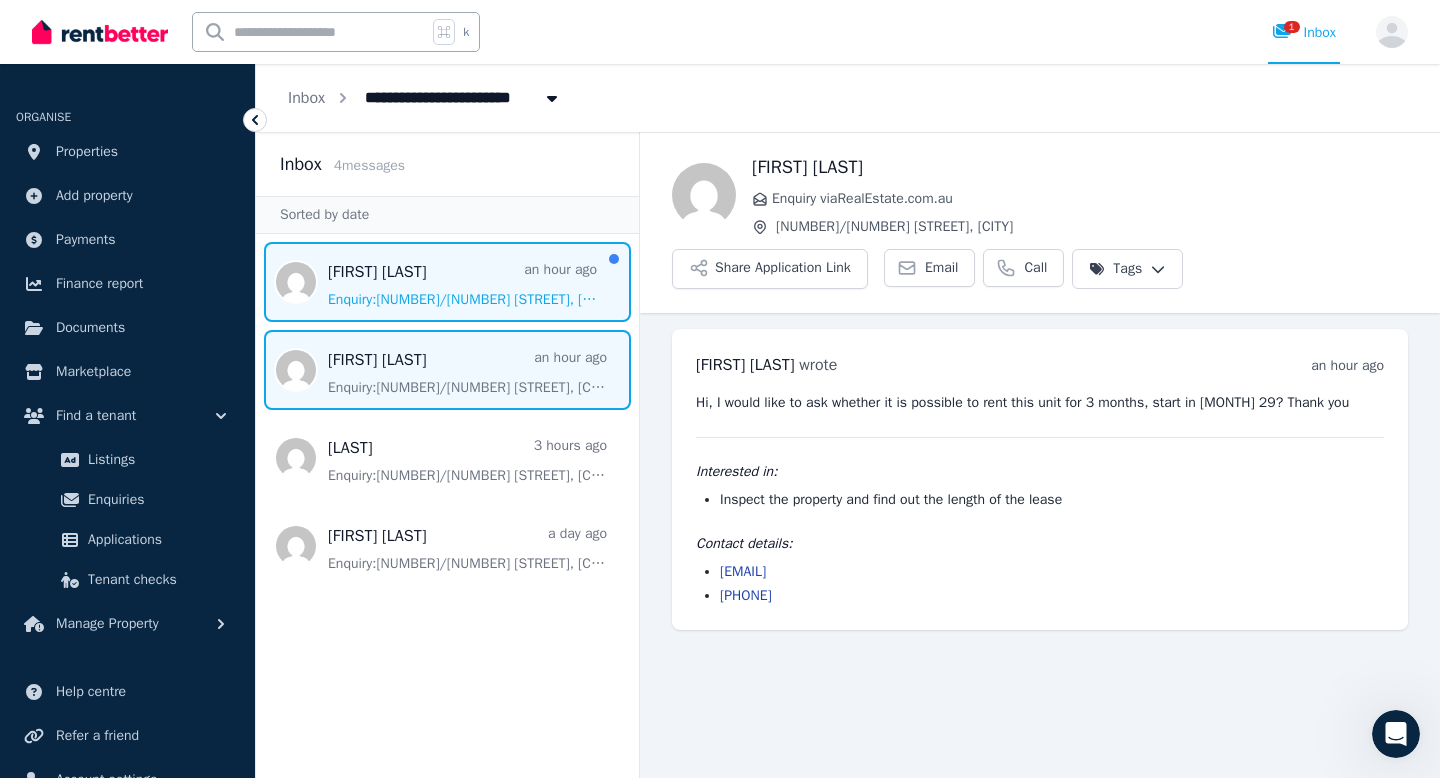 click at bounding box center [447, 282] 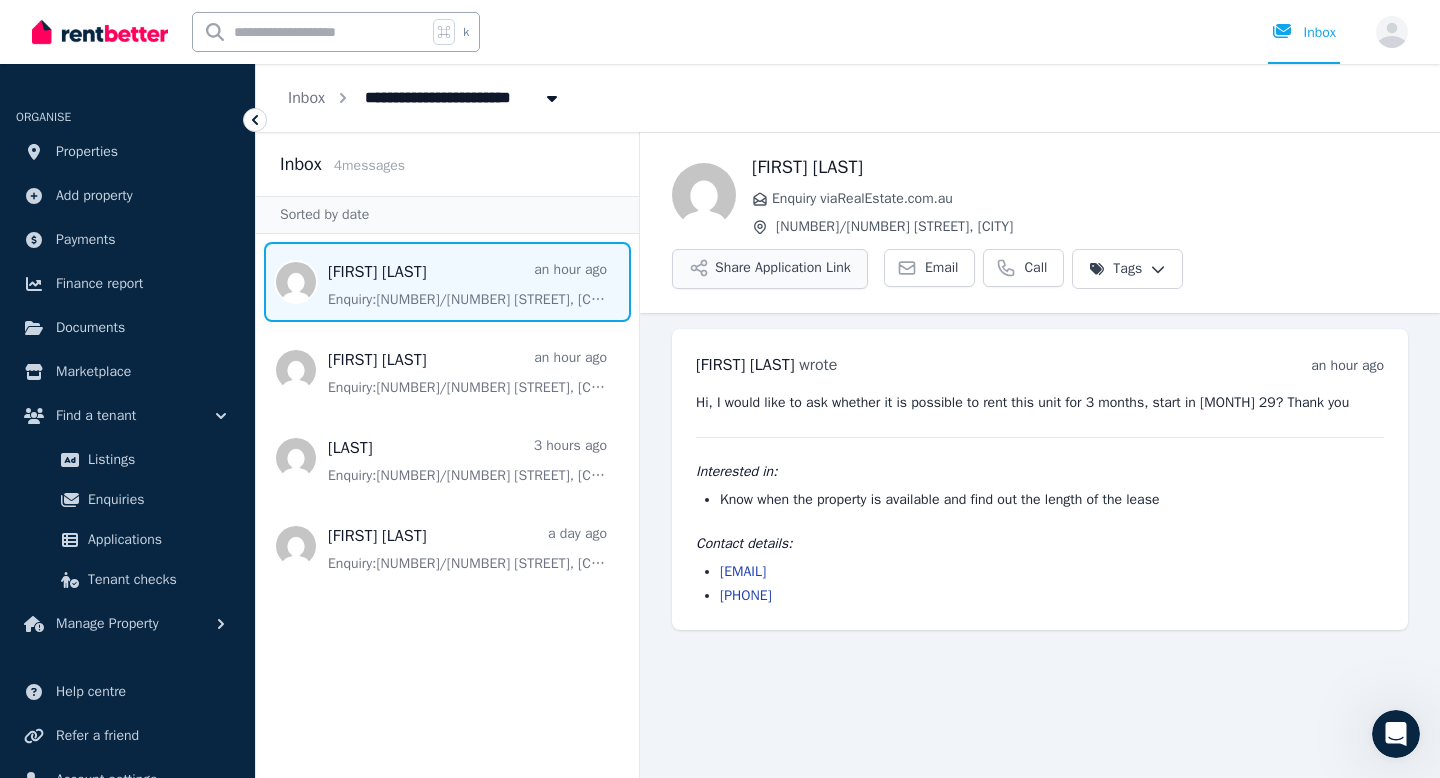 click on "Share Application Link" at bounding box center [770, 269] 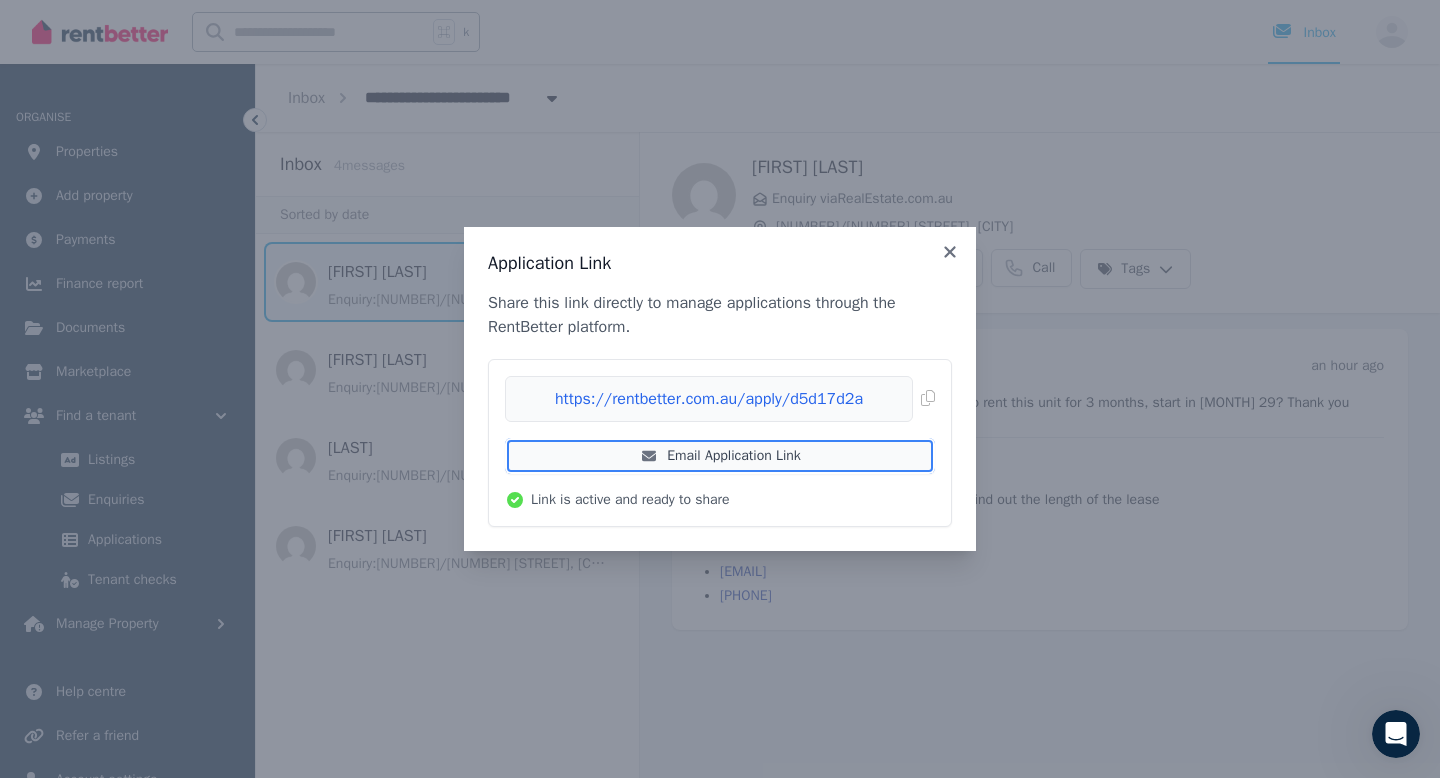 click on "Email Application Link" at bounding box center [720, 456] 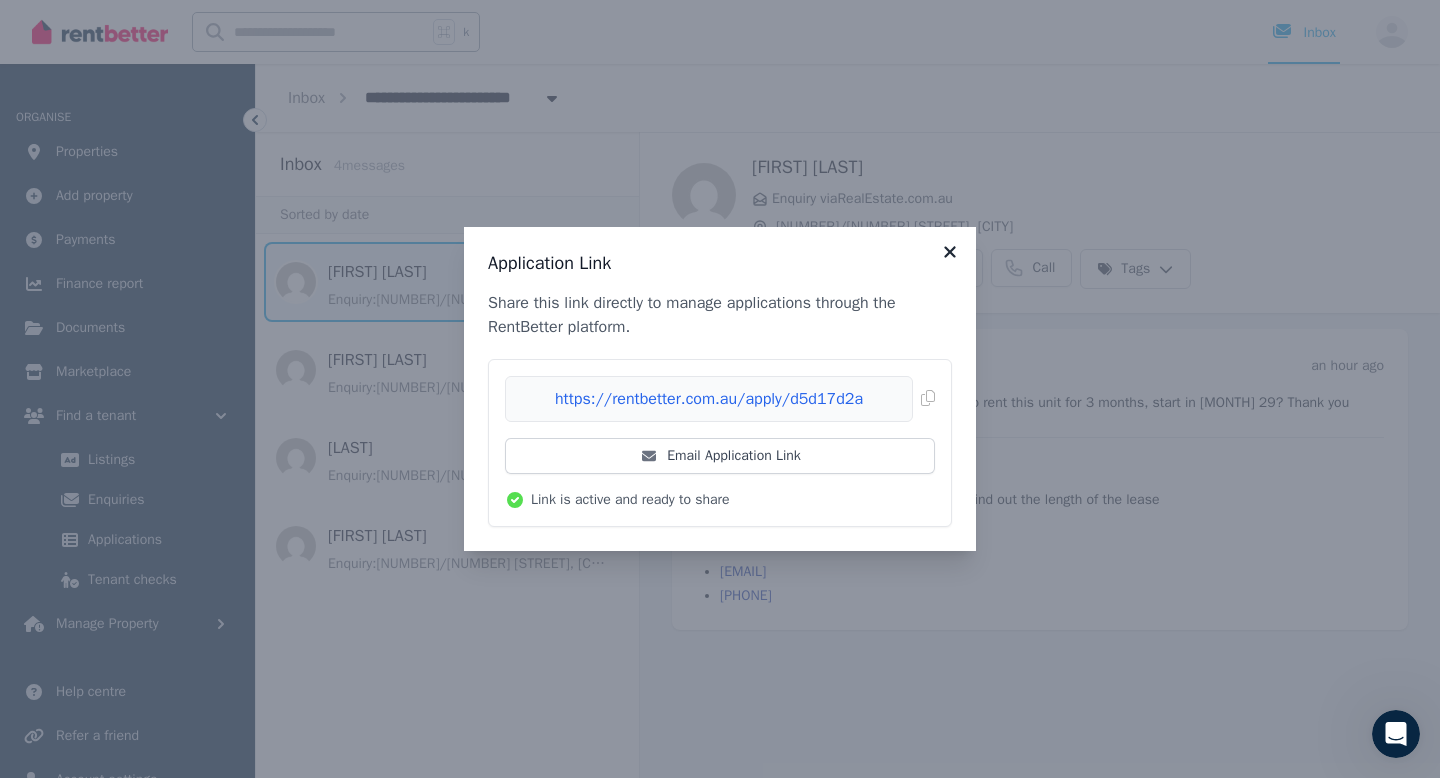 click 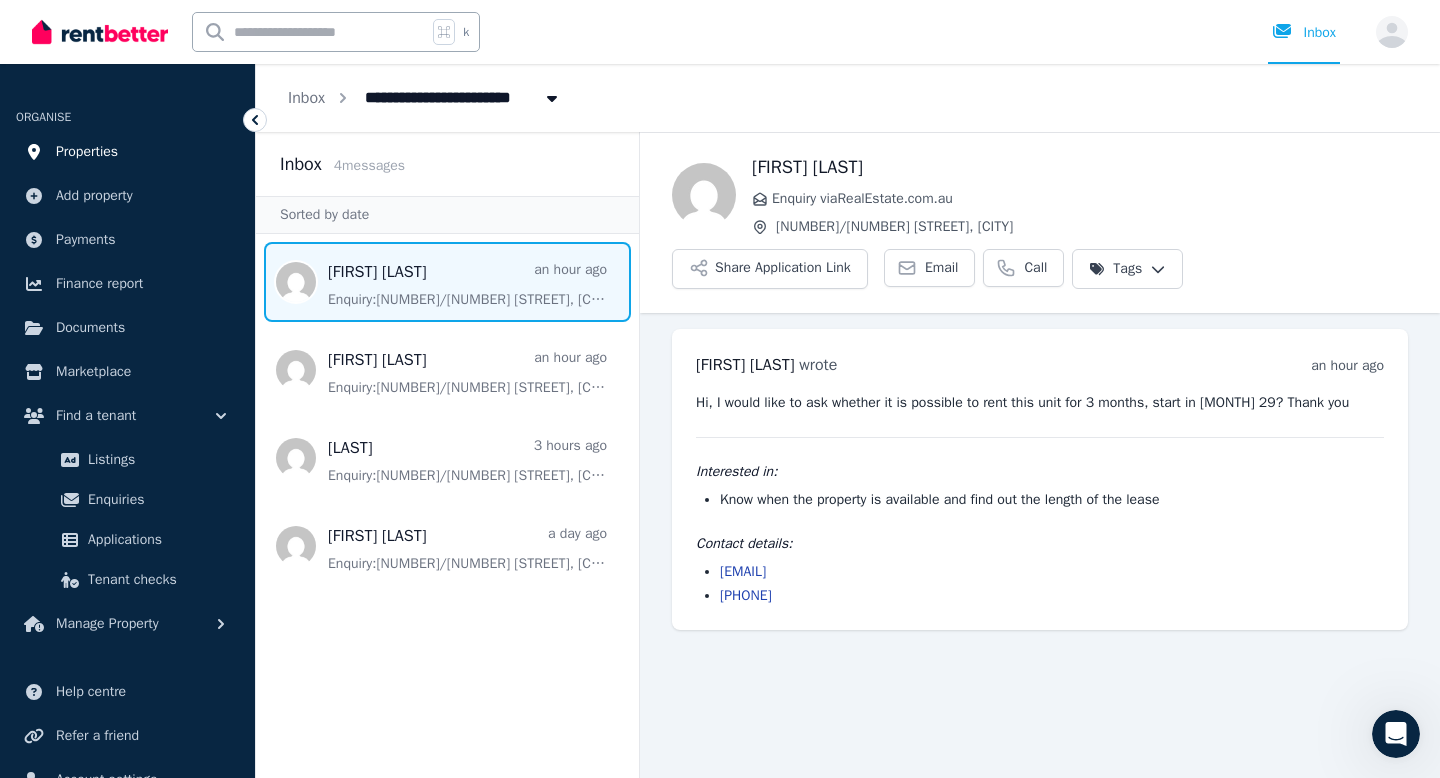 click on "Properties" at bounding box center [87, 152] 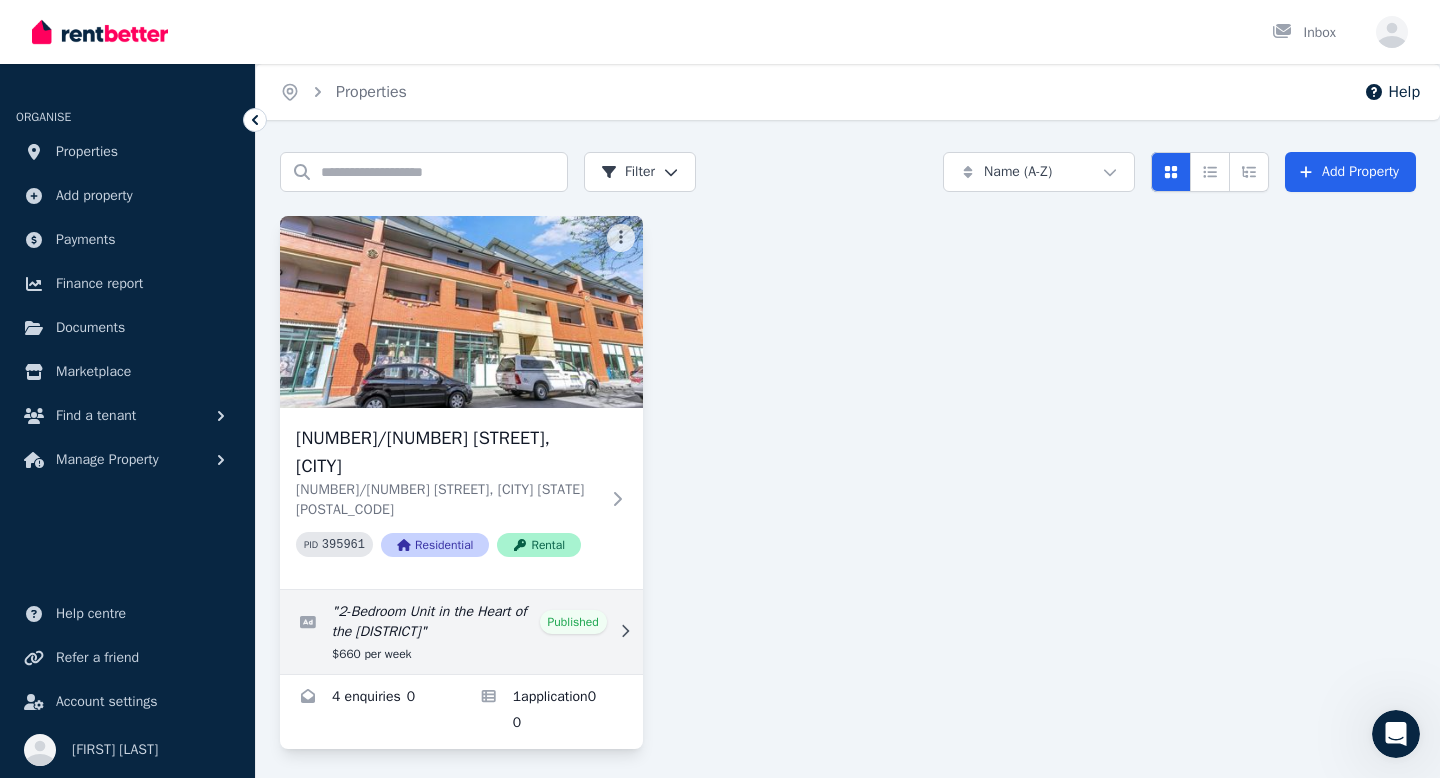 click at bounding box center [461, 632] 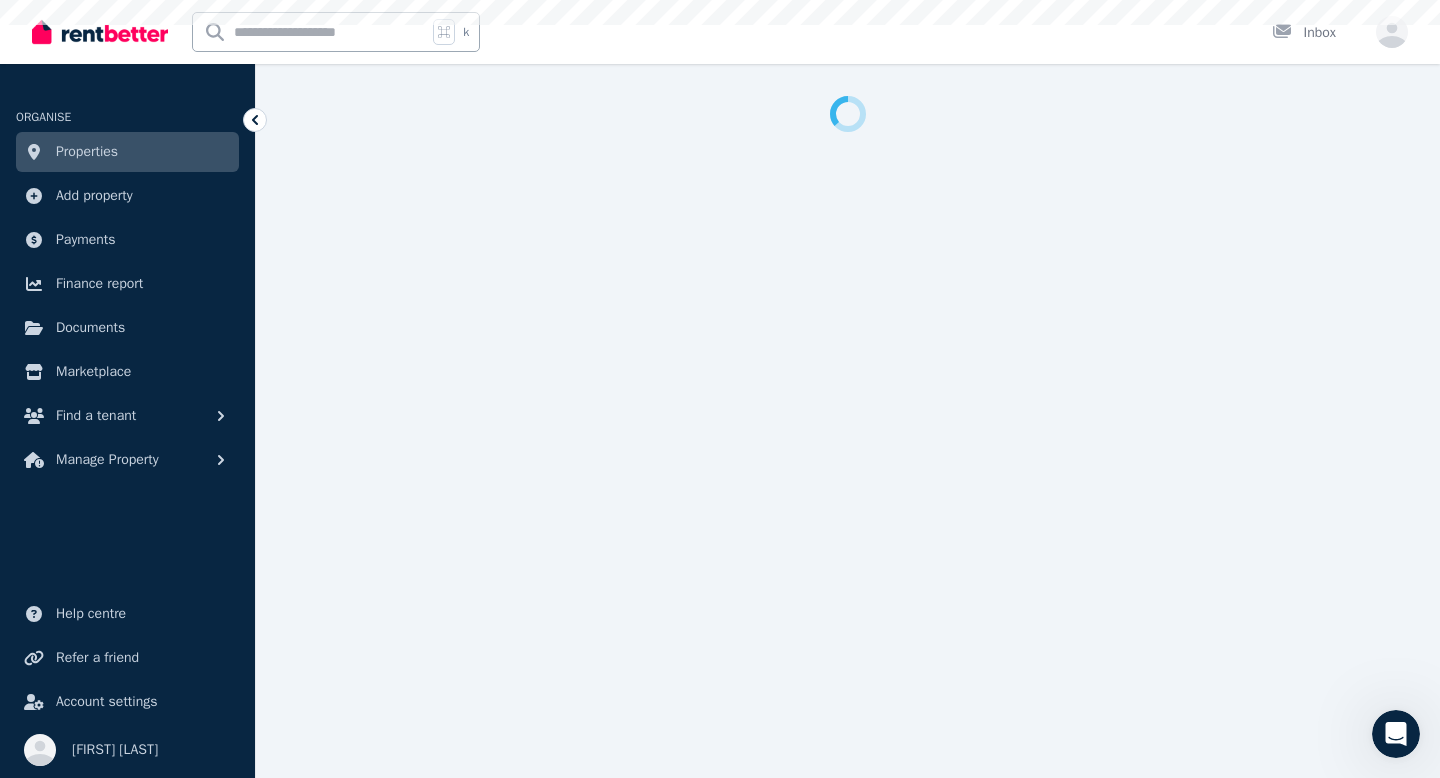 select on "**" 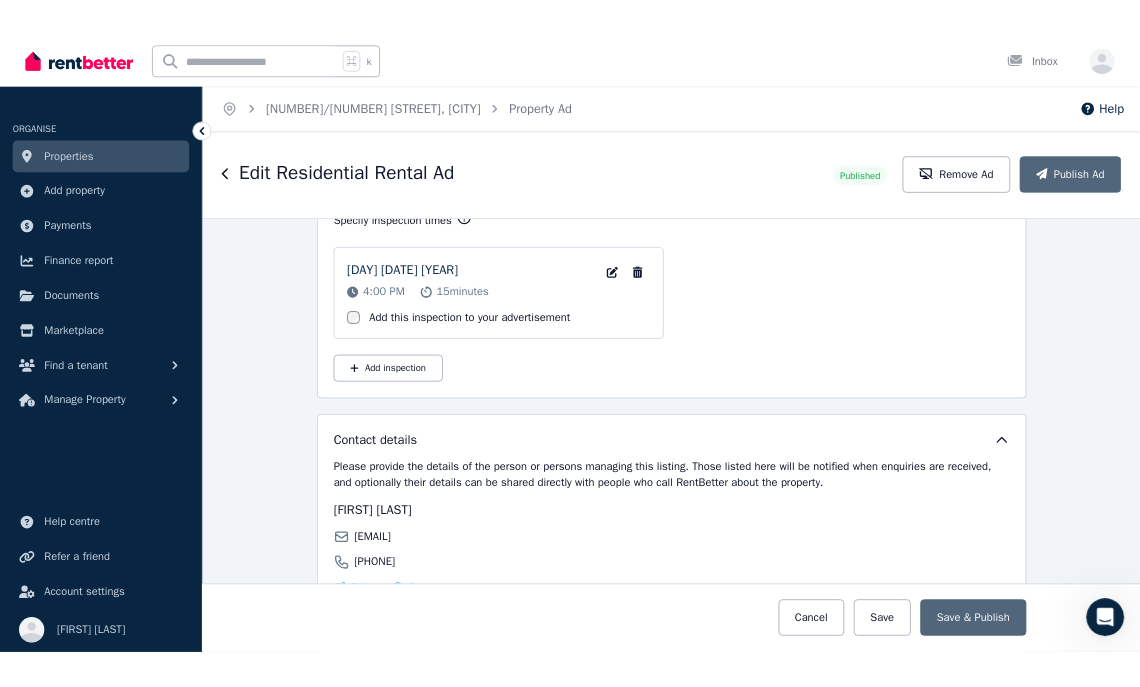 scroll, scrollTop: 3429, scrollLeft: 0, axis: vertical 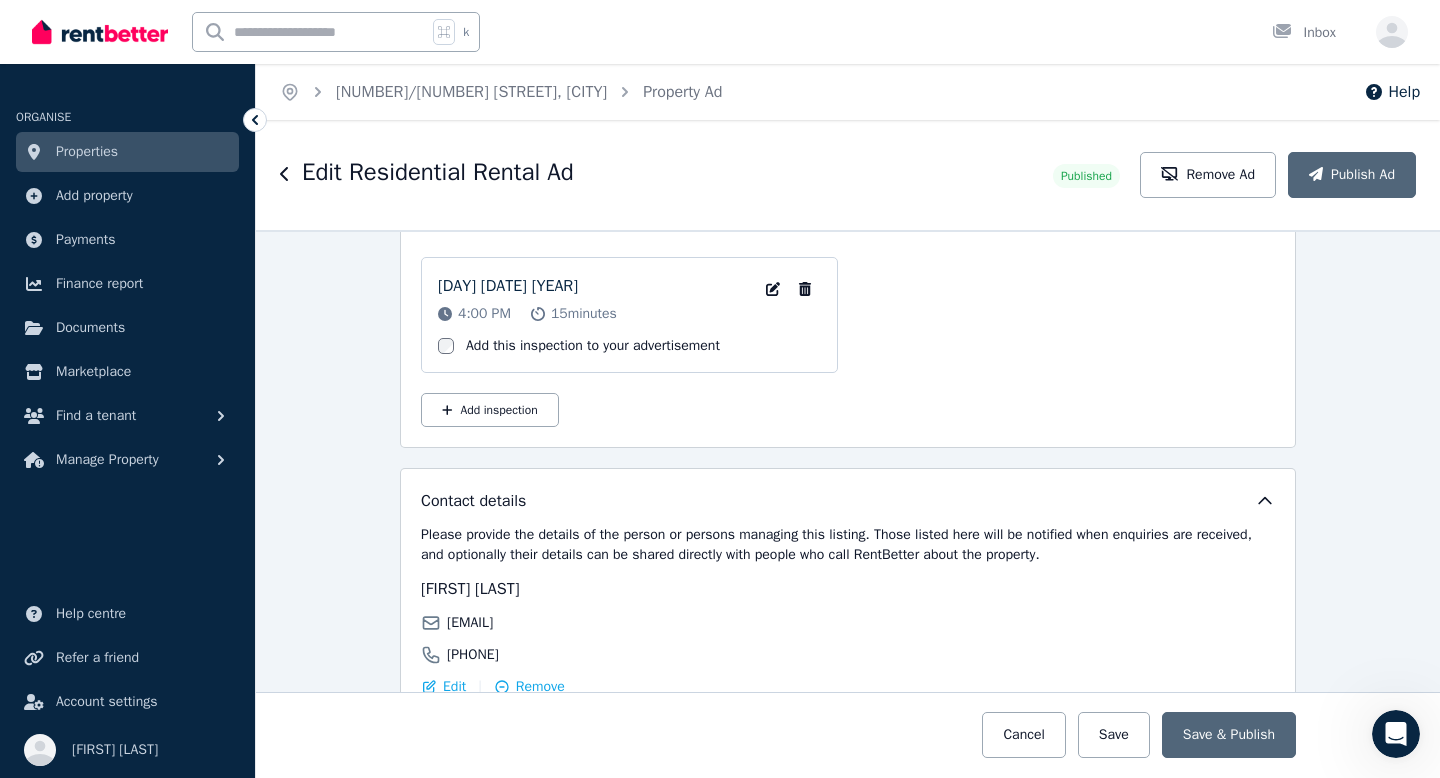 click on "[DAY] [DATE] [YEAR] [TIME] [DURATION] Edit Inspection date and time Remove Inspection" at bounding box center [629, 299] 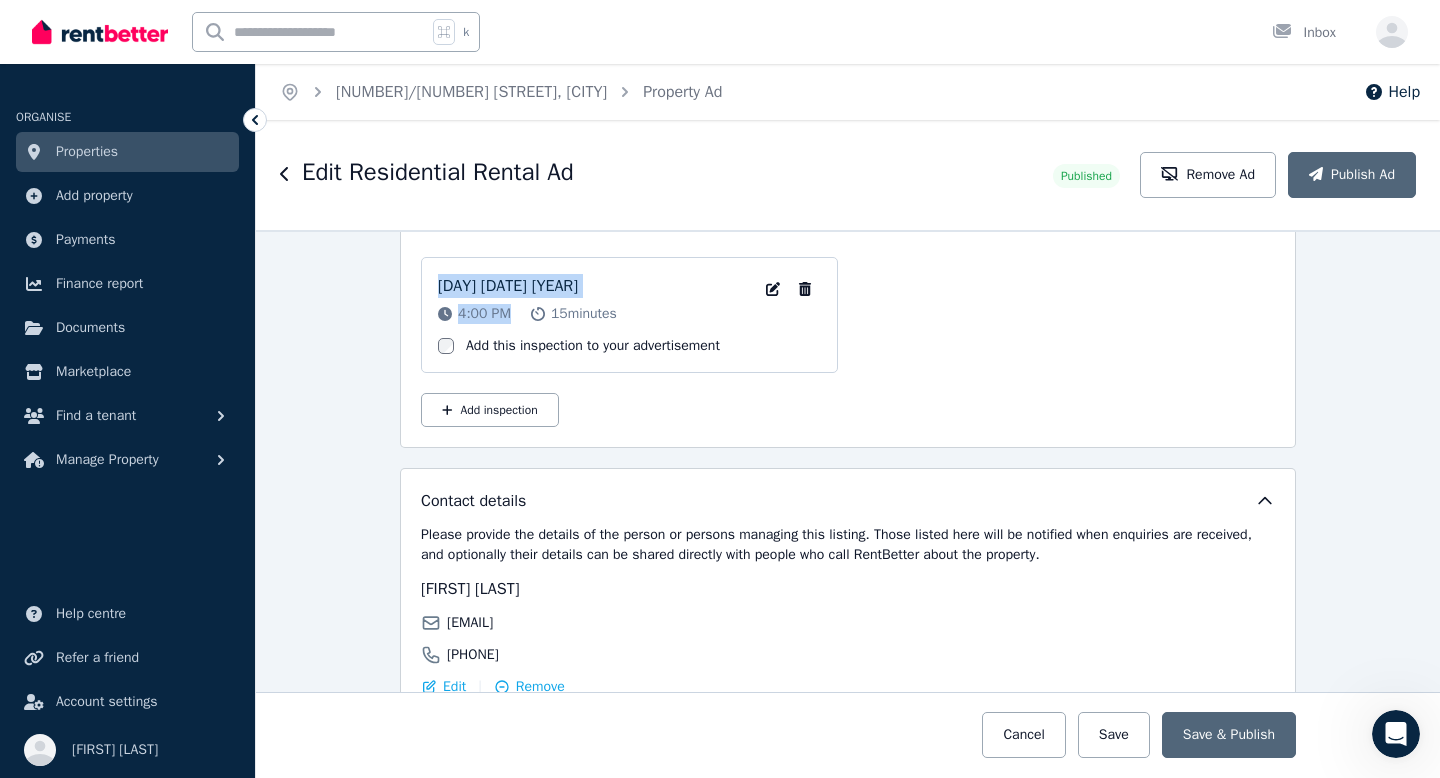 drag, startPoint x: 514, startPoint y: 310, endPoint x: 428, endPoint y: 281, distance: 90.75792 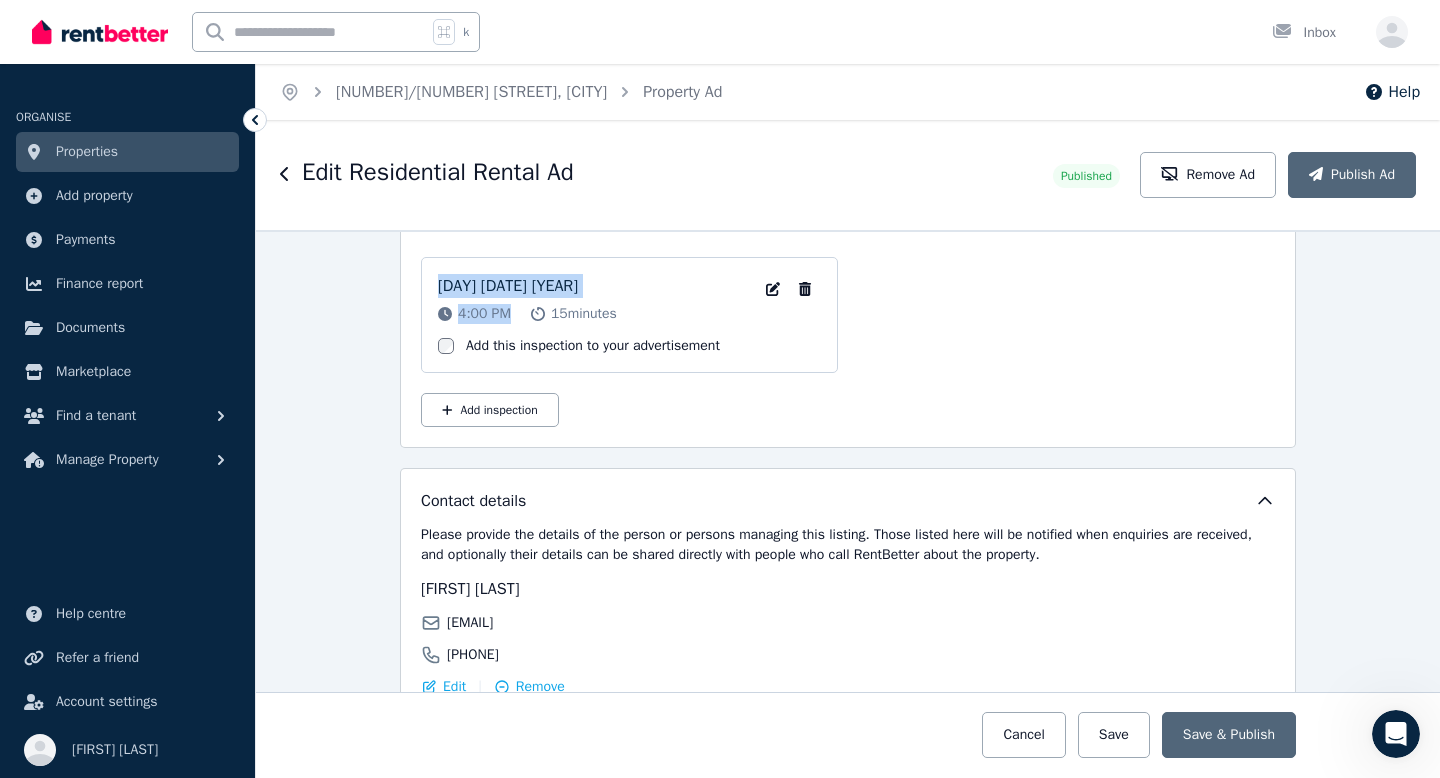 click on "[DAY] [DATE] [YEAR] [TIME] [DURATION] Edit Inspection date and time Remove Inspection Add this inspection to your advertisement" at bounding box center (629, 315) 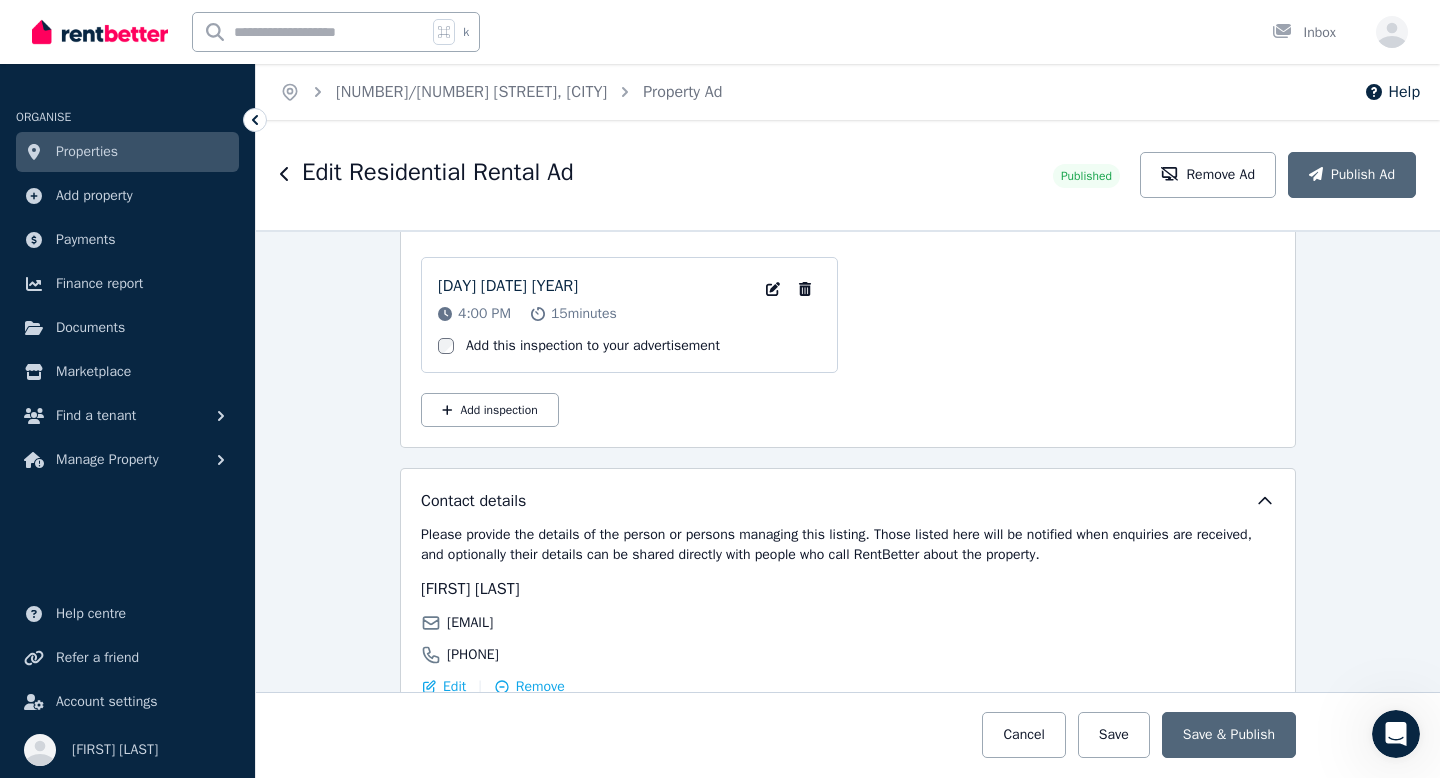 click 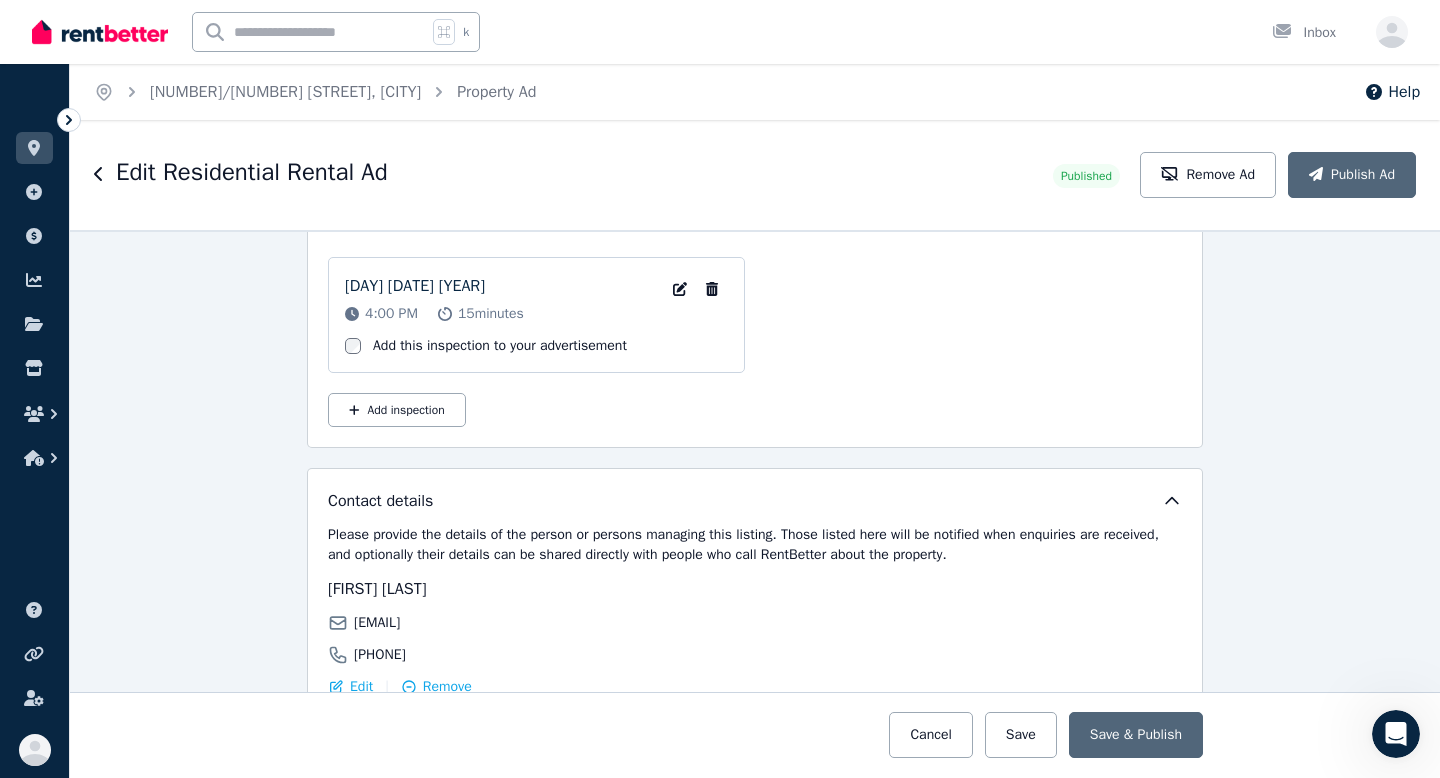 click 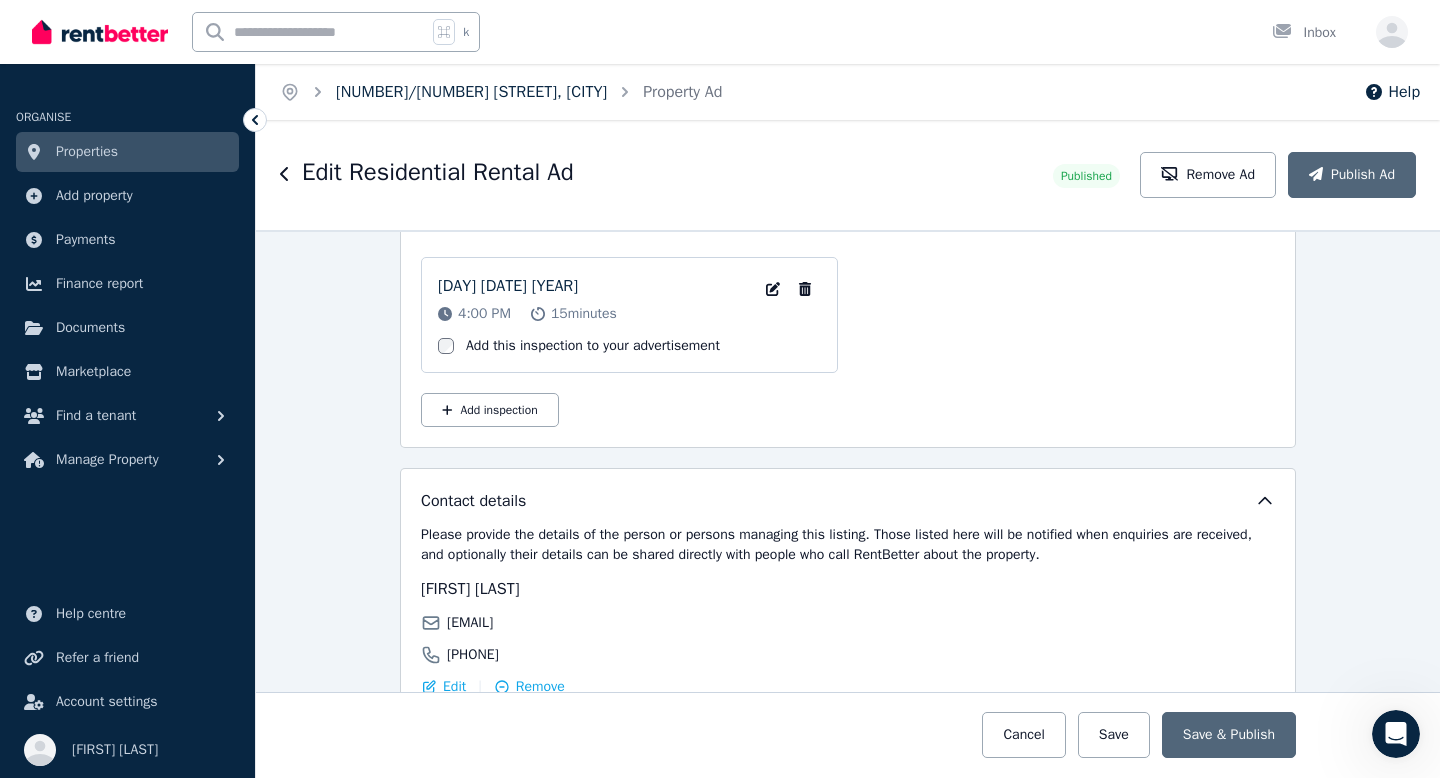 click on "[NUMBER]/[NUMBER] [STREET], [CITY]" at bounding box center (471, 92) 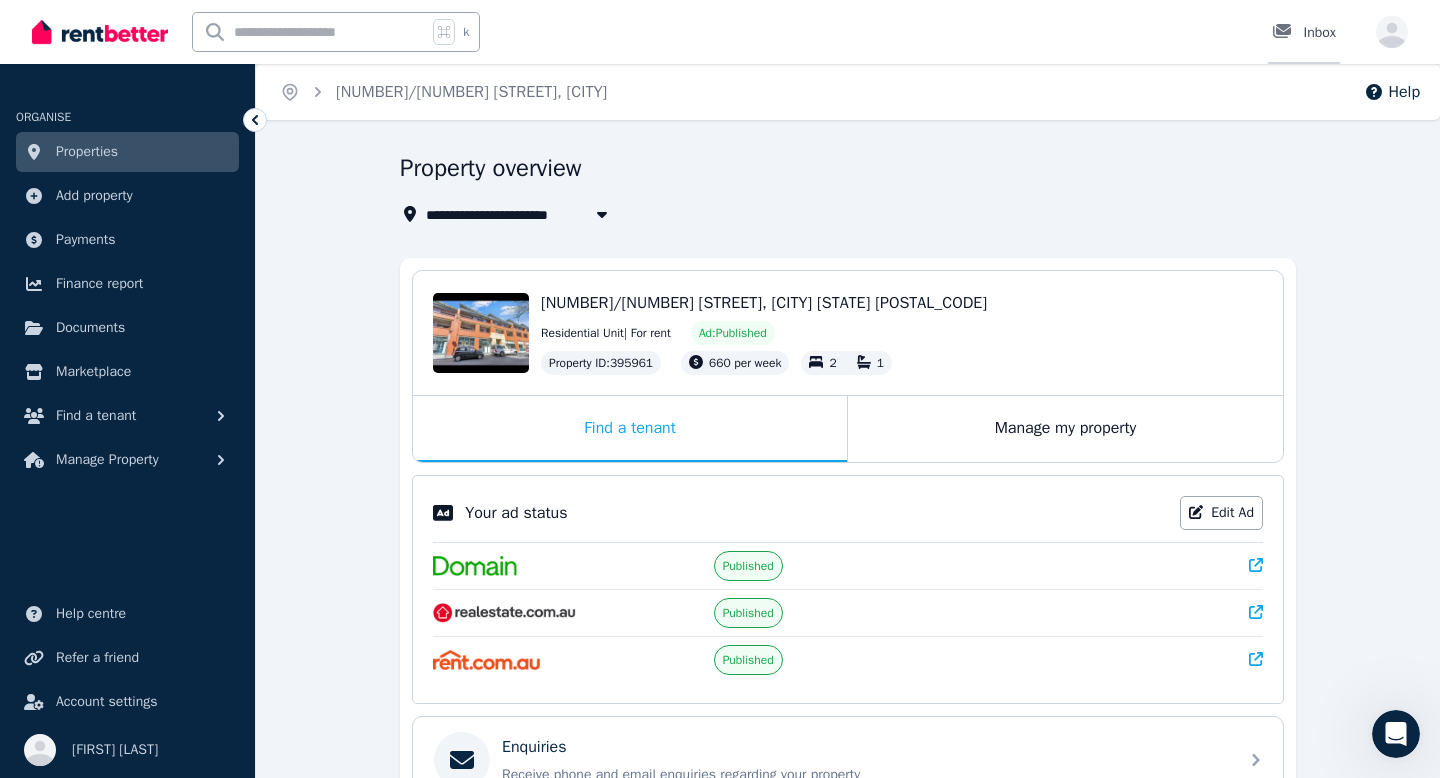 click on "Inbox" at bounding box center [1304, 33] 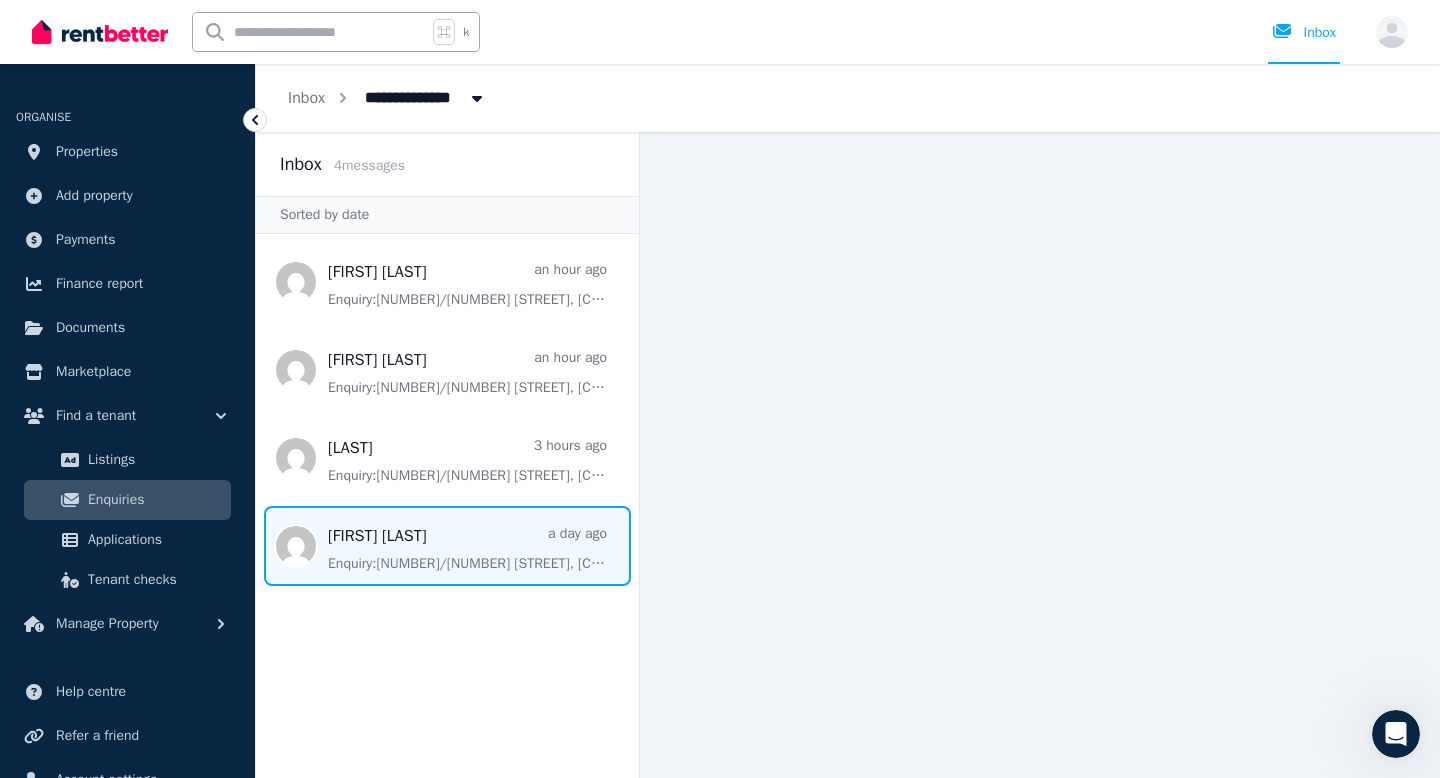 click at bounding box center (447, 546) 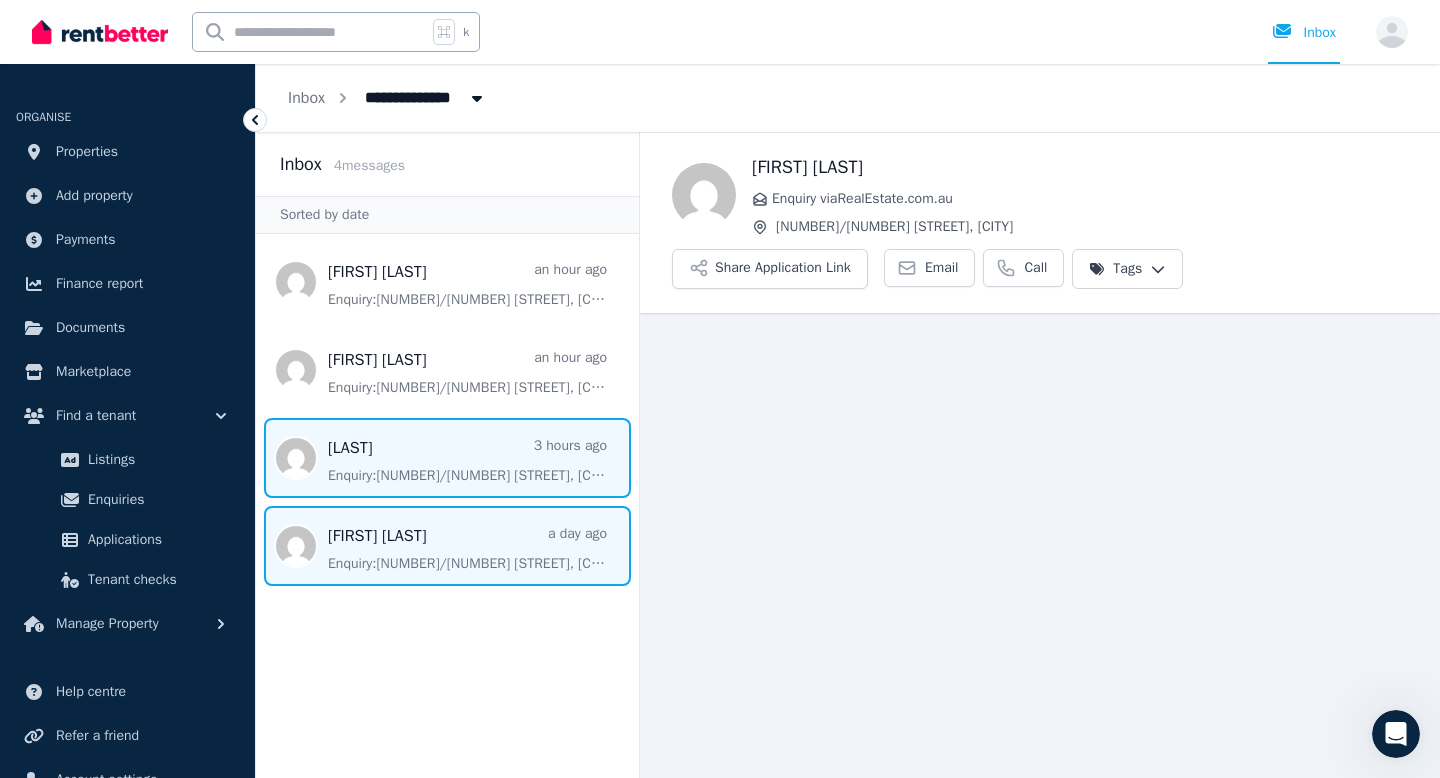 click at bounding box center (447, 458) 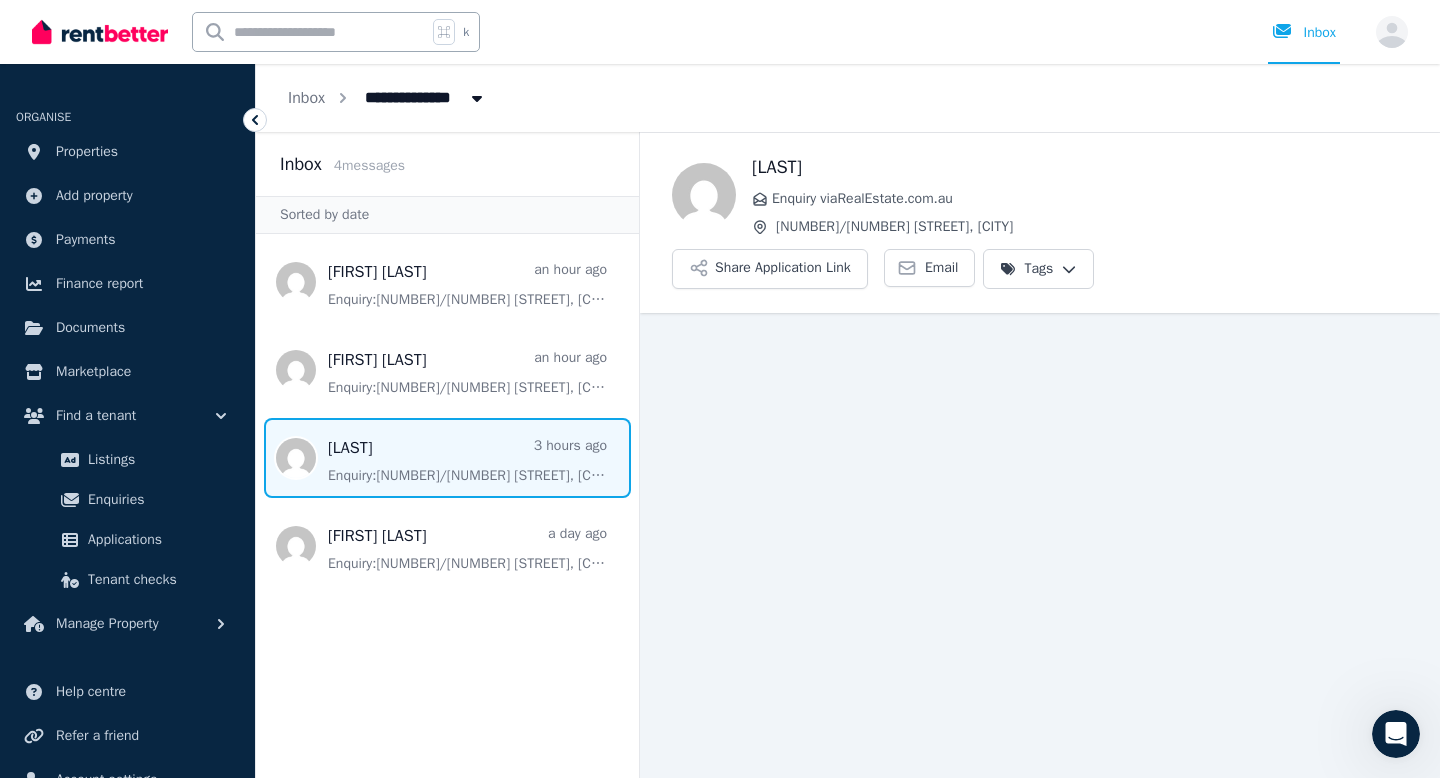 click at bounding box center [447, 458] 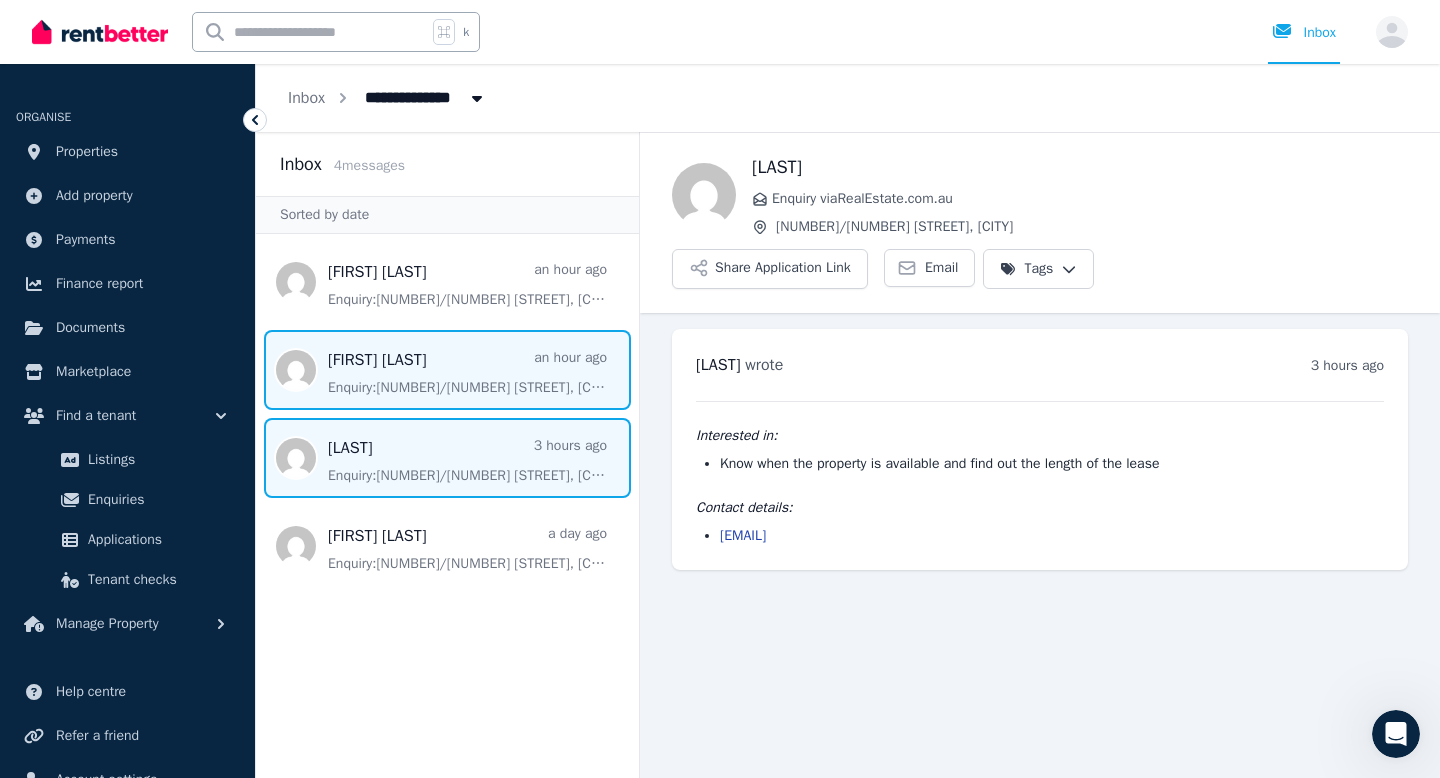 click at bounding box center [447, 370] 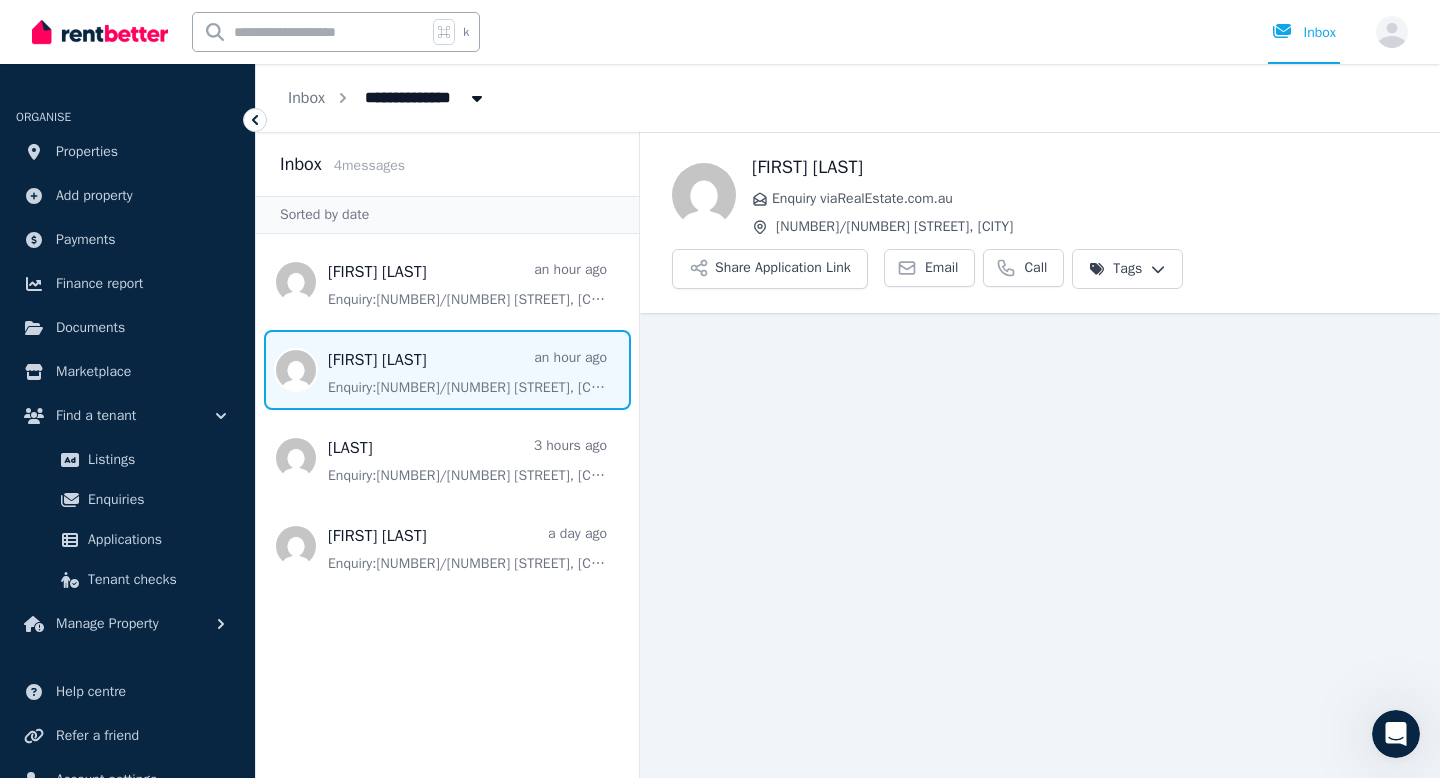 click at bounding box center (447, 370) 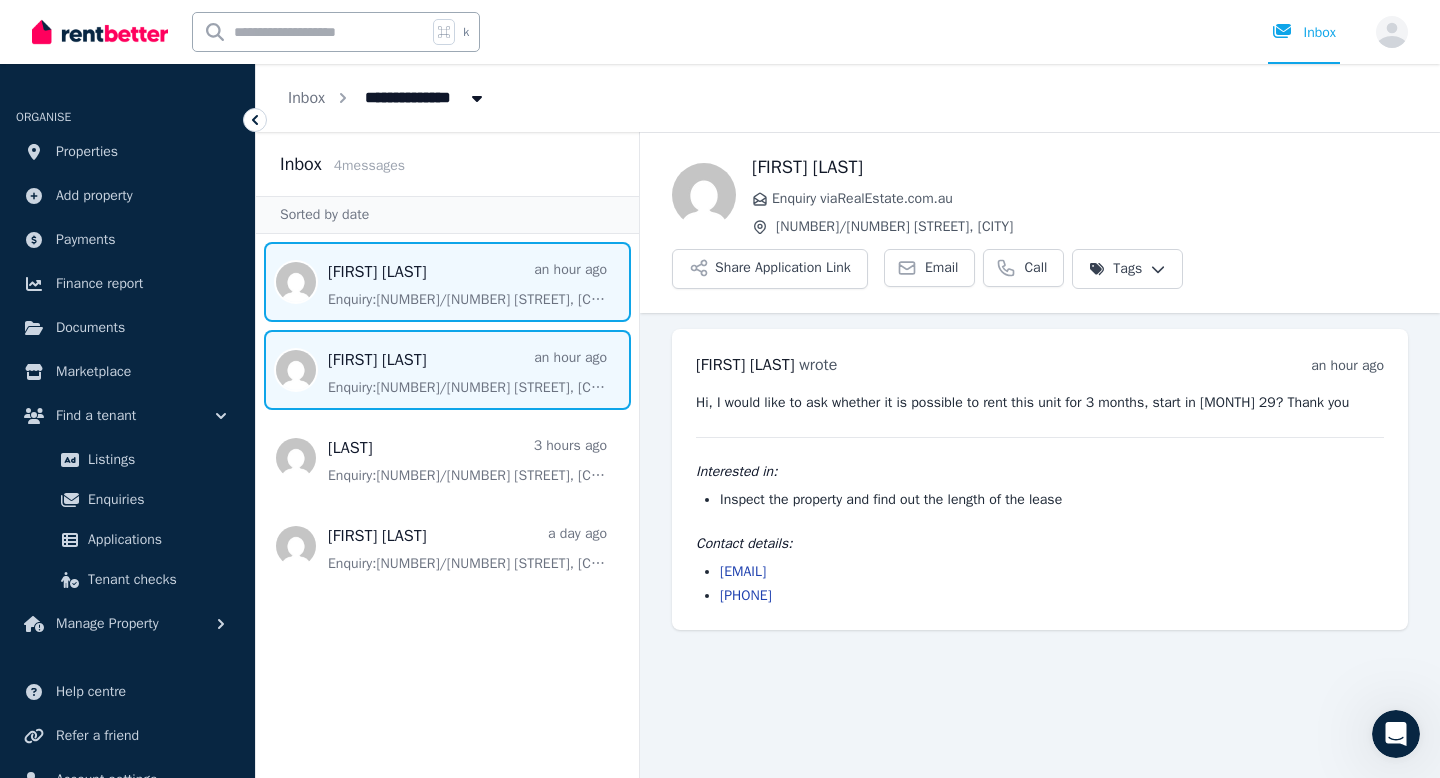 click at bounding box center (447, 282) 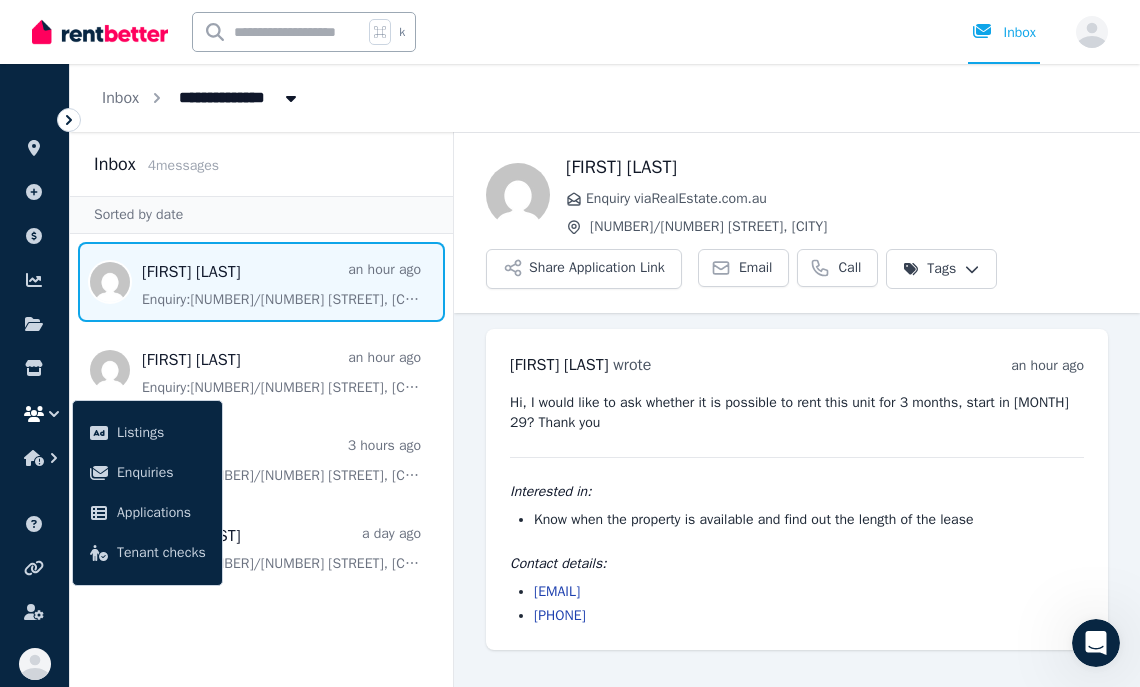 scroll, scrollTop: 802, scrollLeft: 0, axis: vertical 